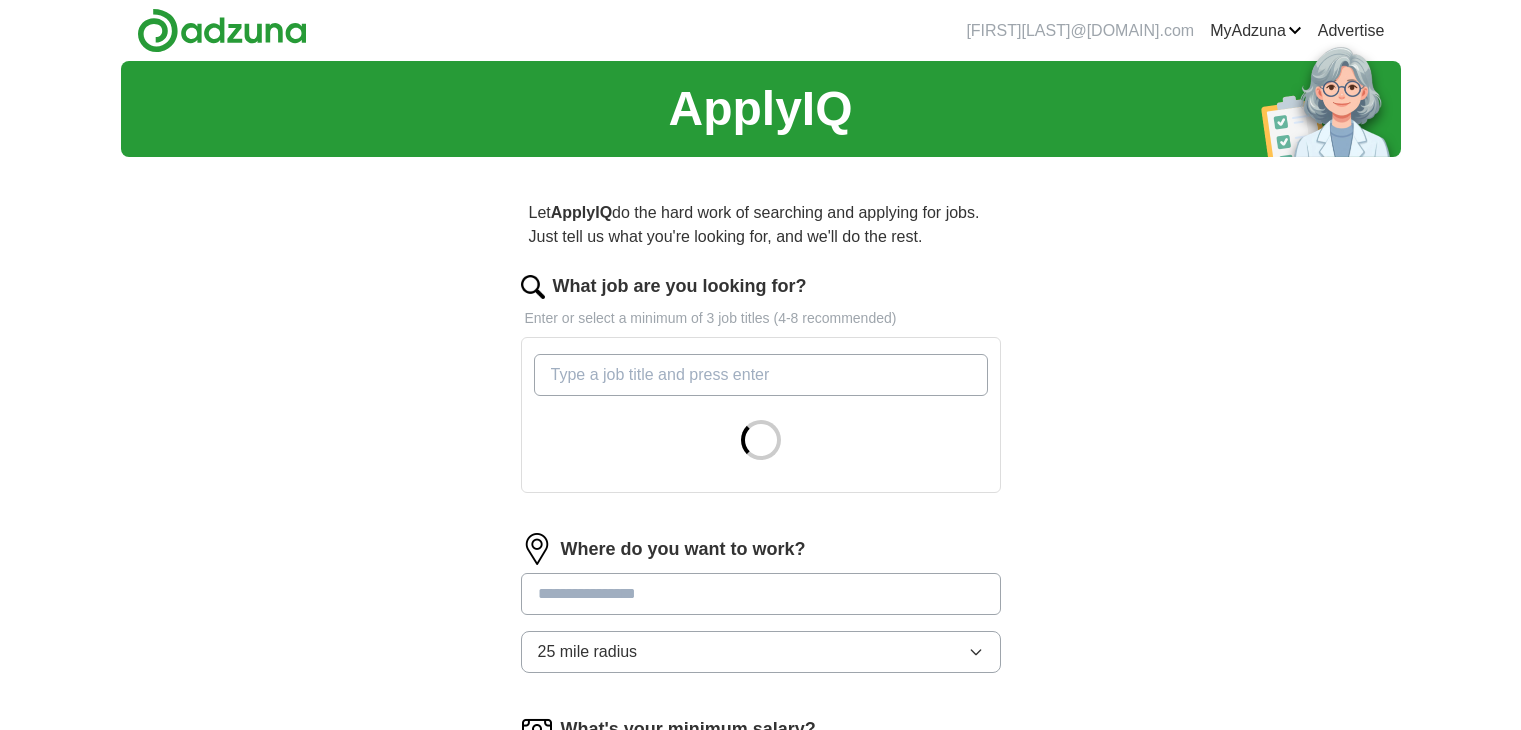 scroll, scrollTop: 0, scrollLeft: 0, axis: both 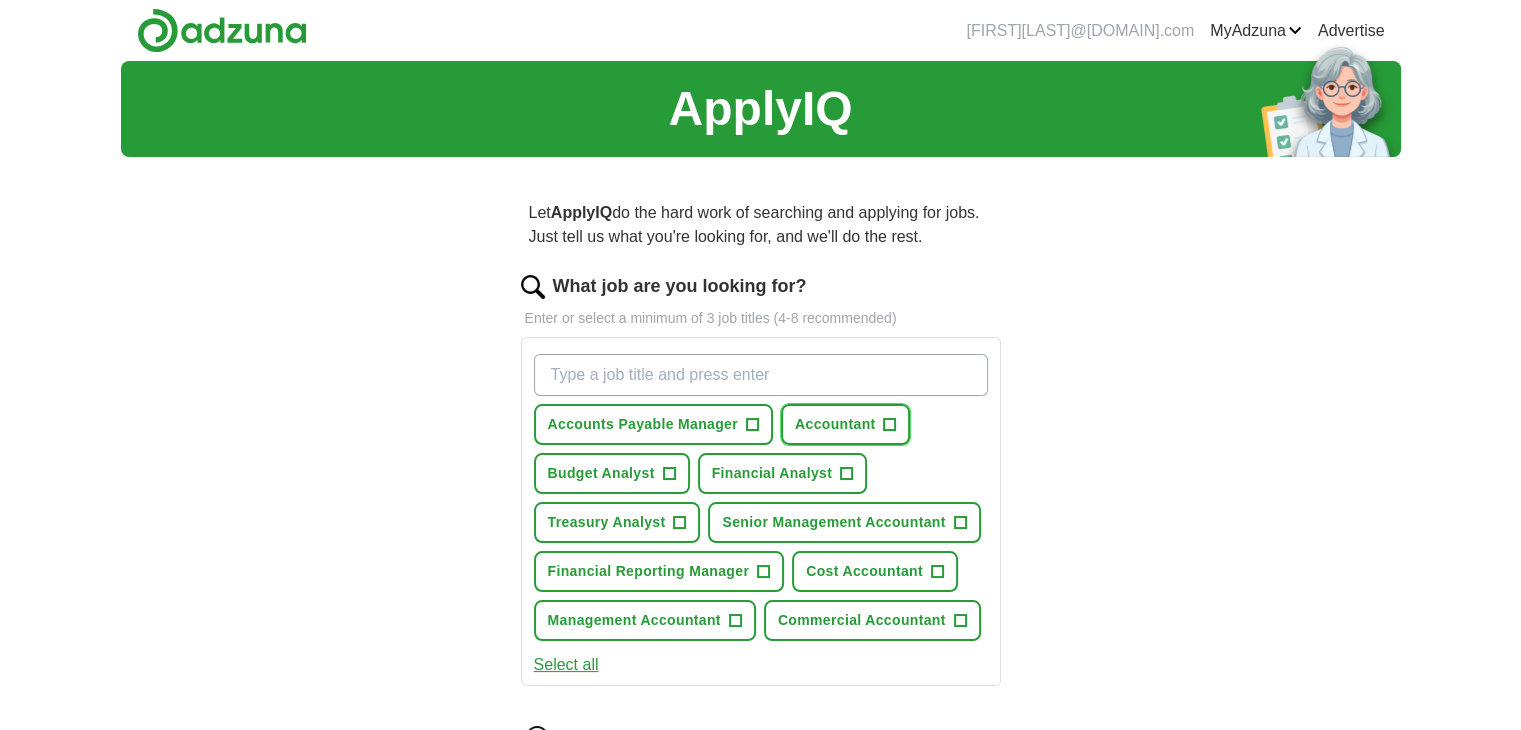 click on "+" at bounding box center (890, 425) 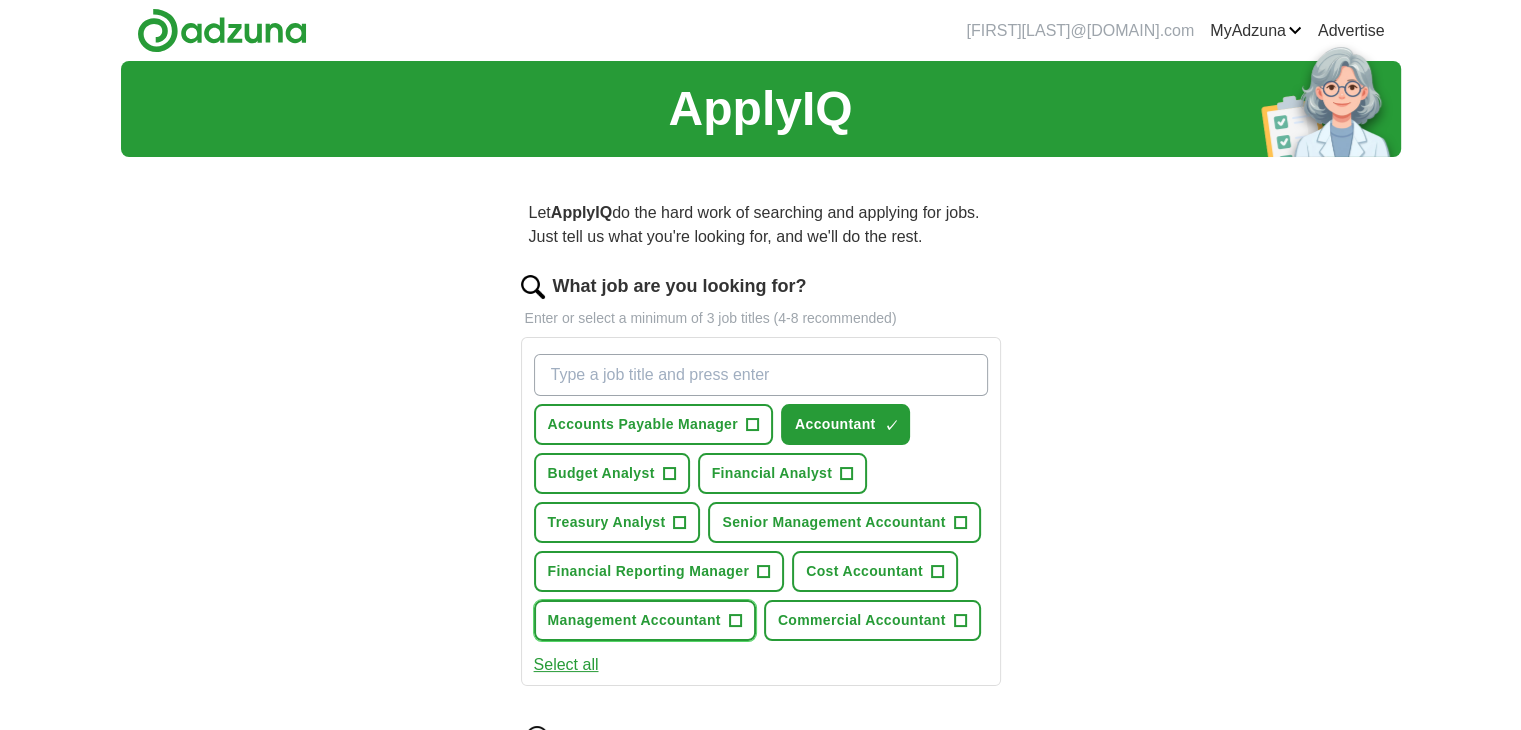 click on "Management Accountant" at bounding box center (634, 620) 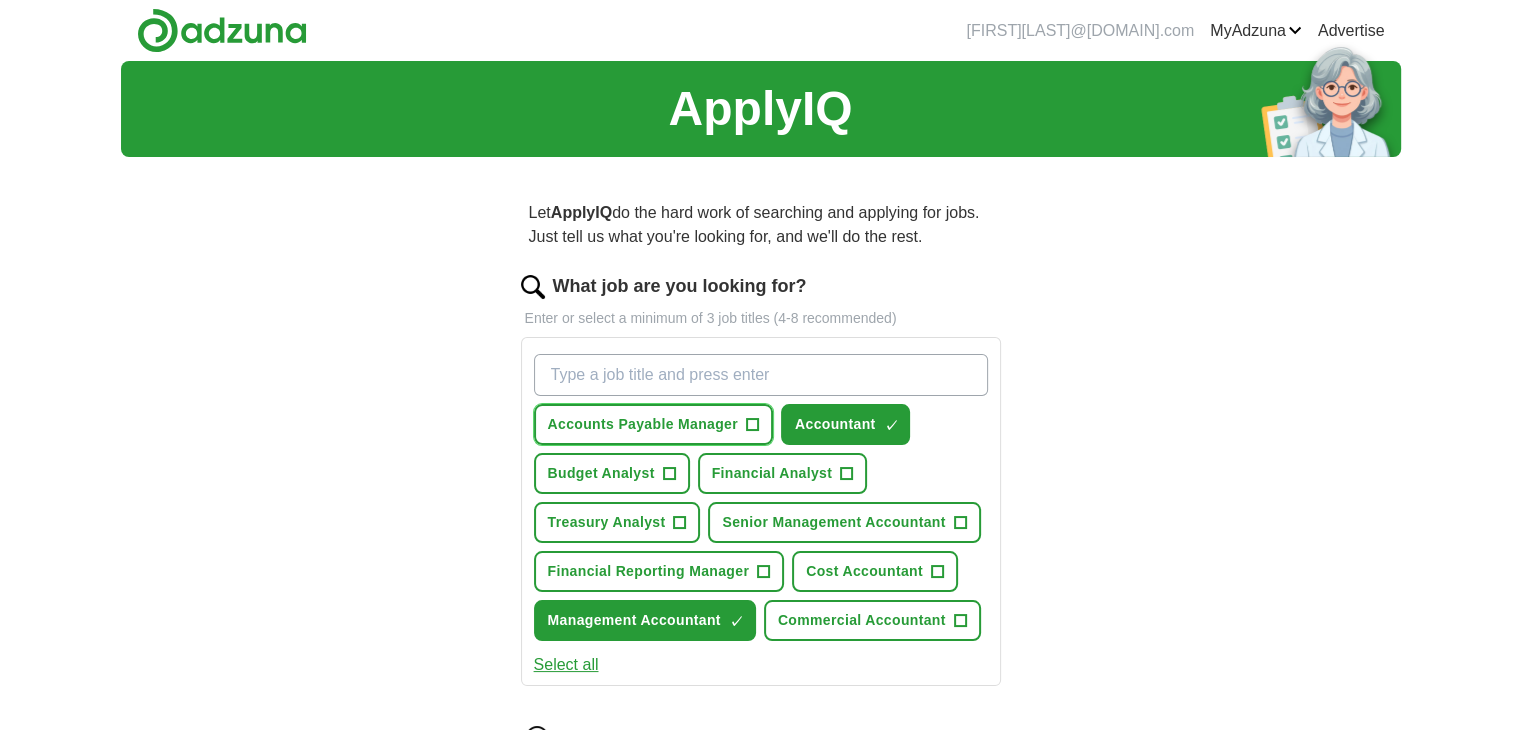 click on "Accounts Payable Manager +" at bounding box center [653, 424] 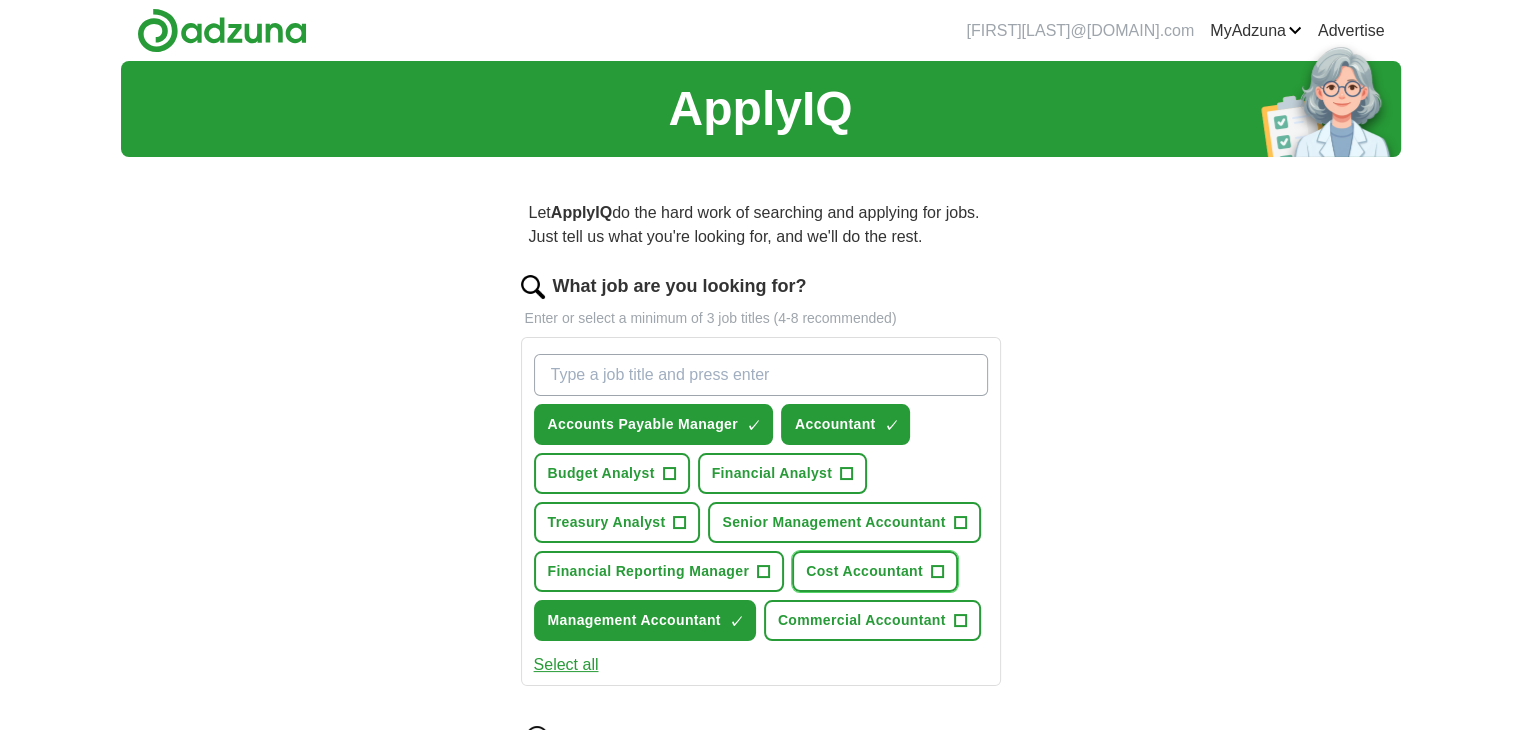 click on "Cost Accountant" at bounding box center [864, 571] 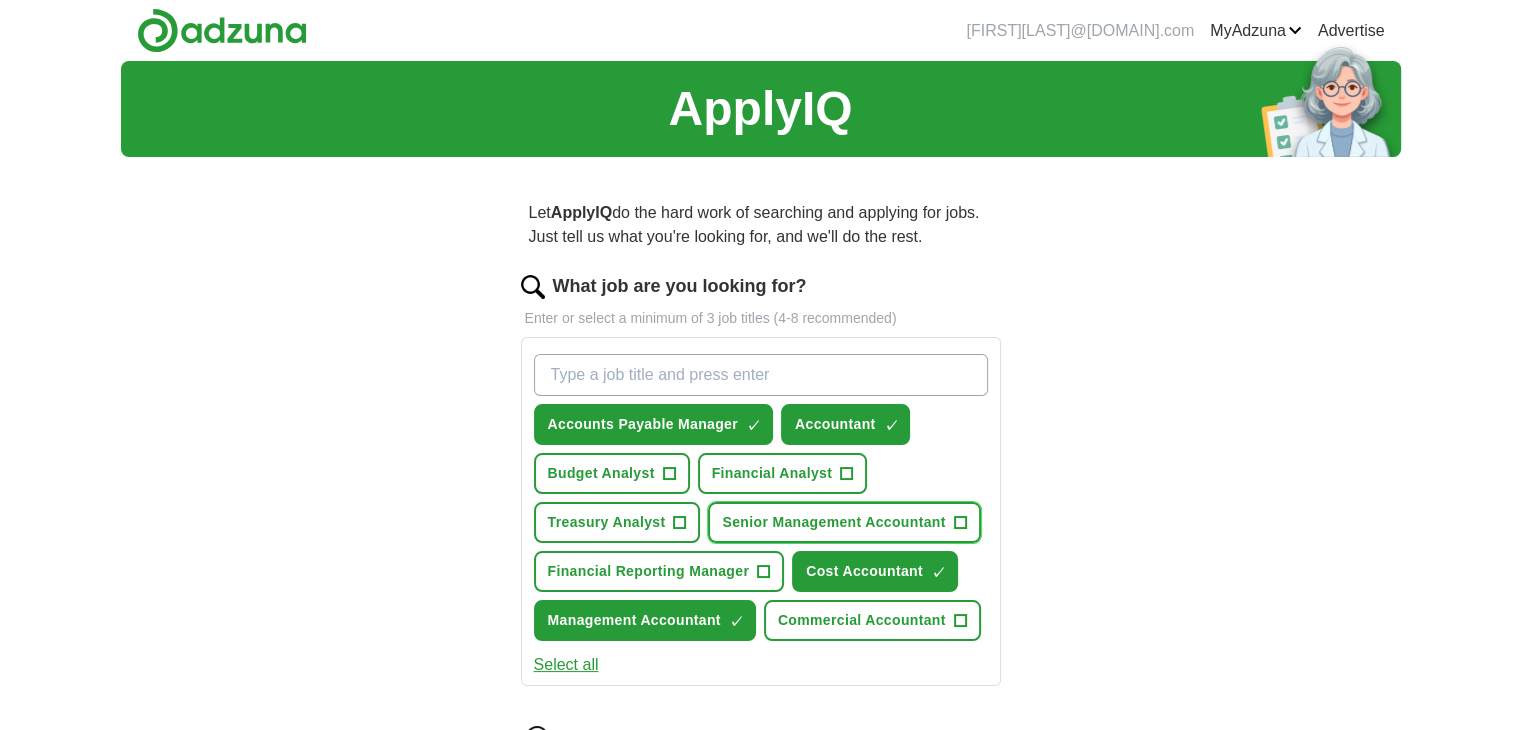 click on "Senior Management Accountant +" at bounding box center (844, 522) 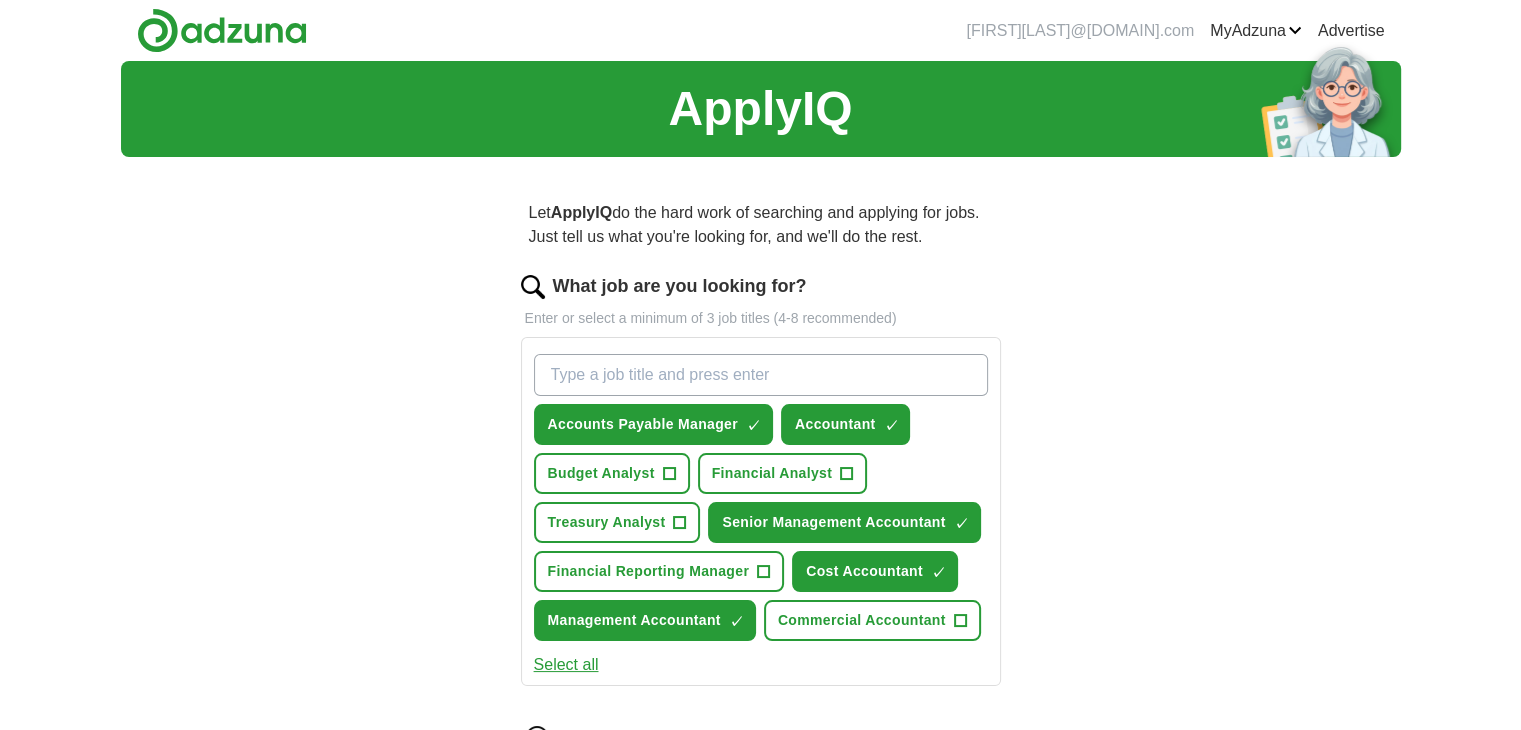 click on "Select all" at bounding box center [566, 665] 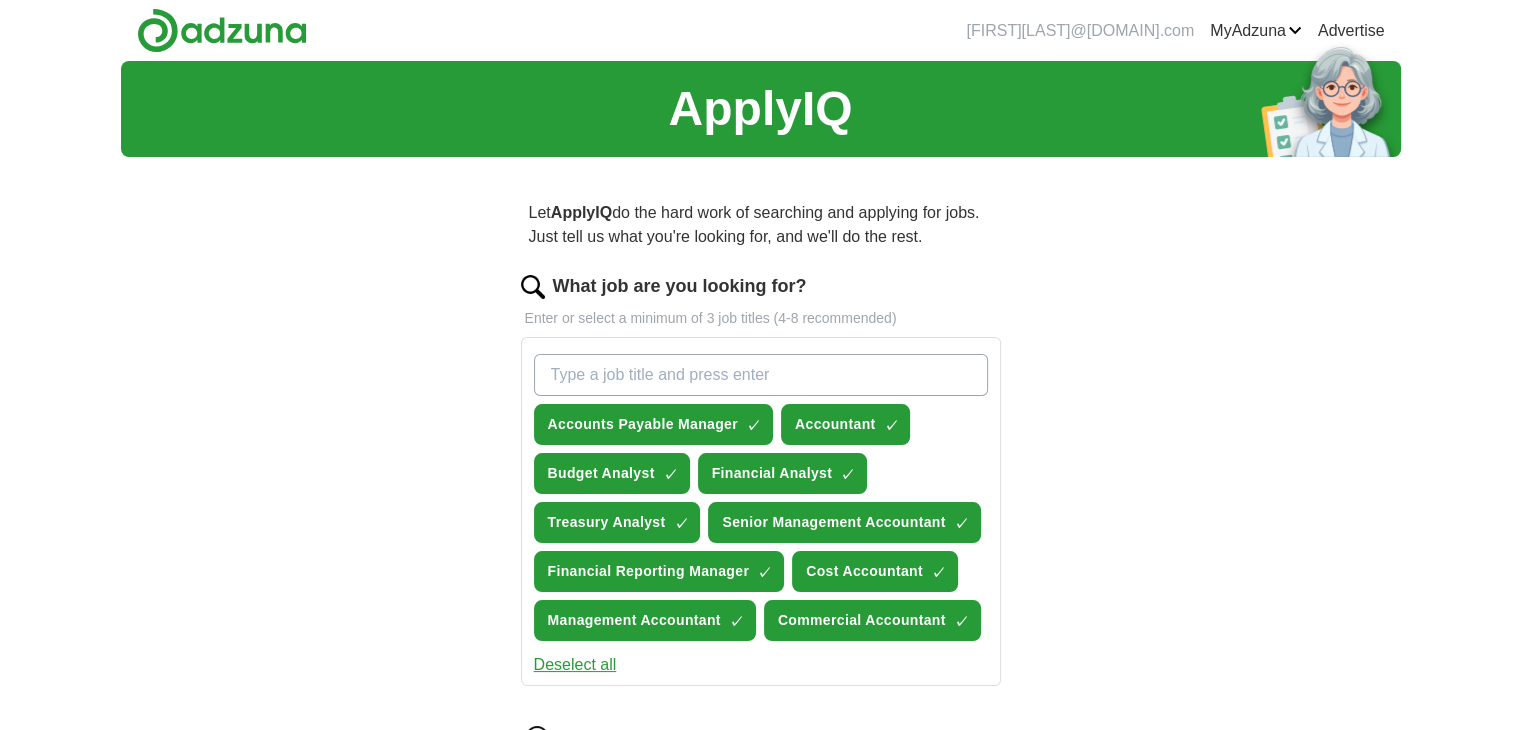 click on "Deselect all" at bounding box center (575, 665) 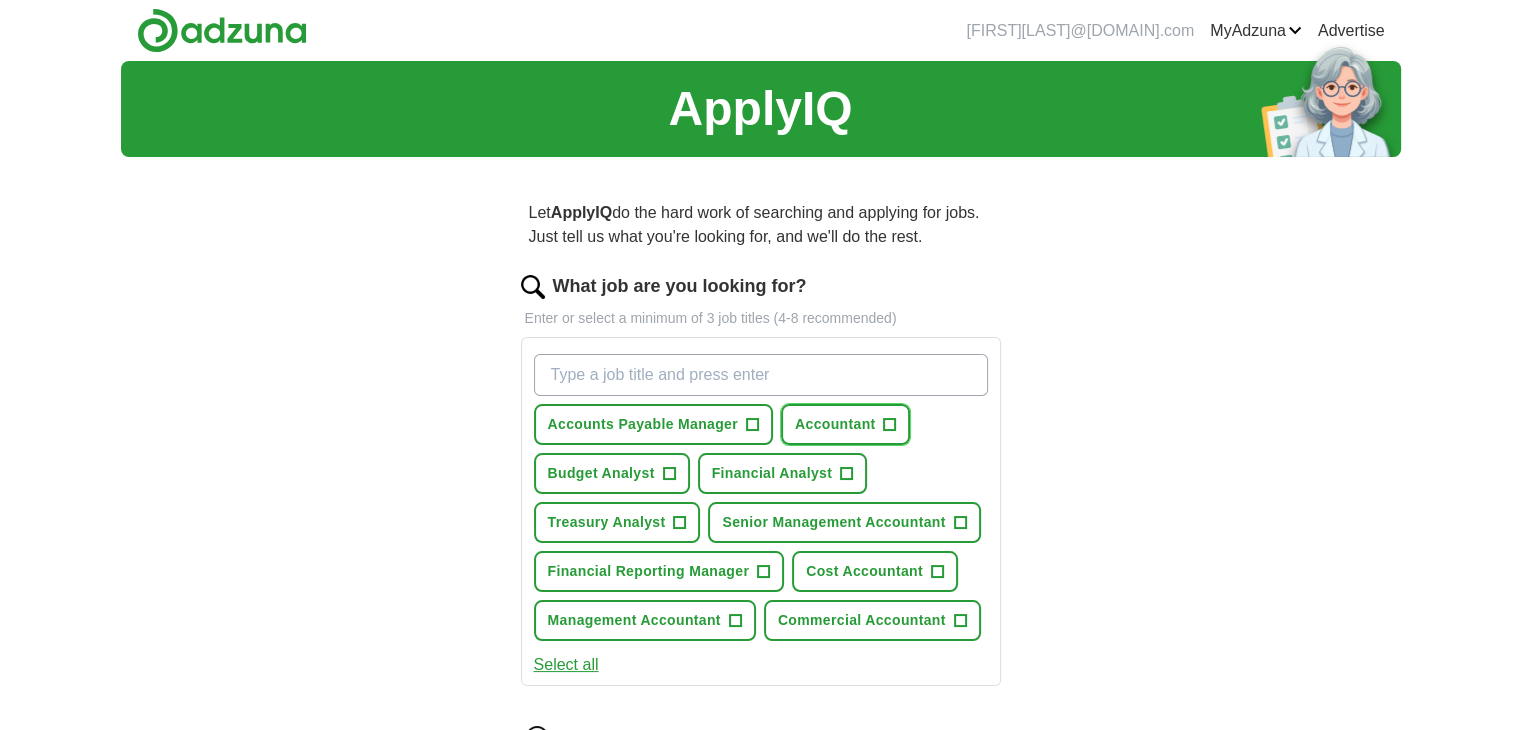 click on "+" at bounding box center (889, 424) 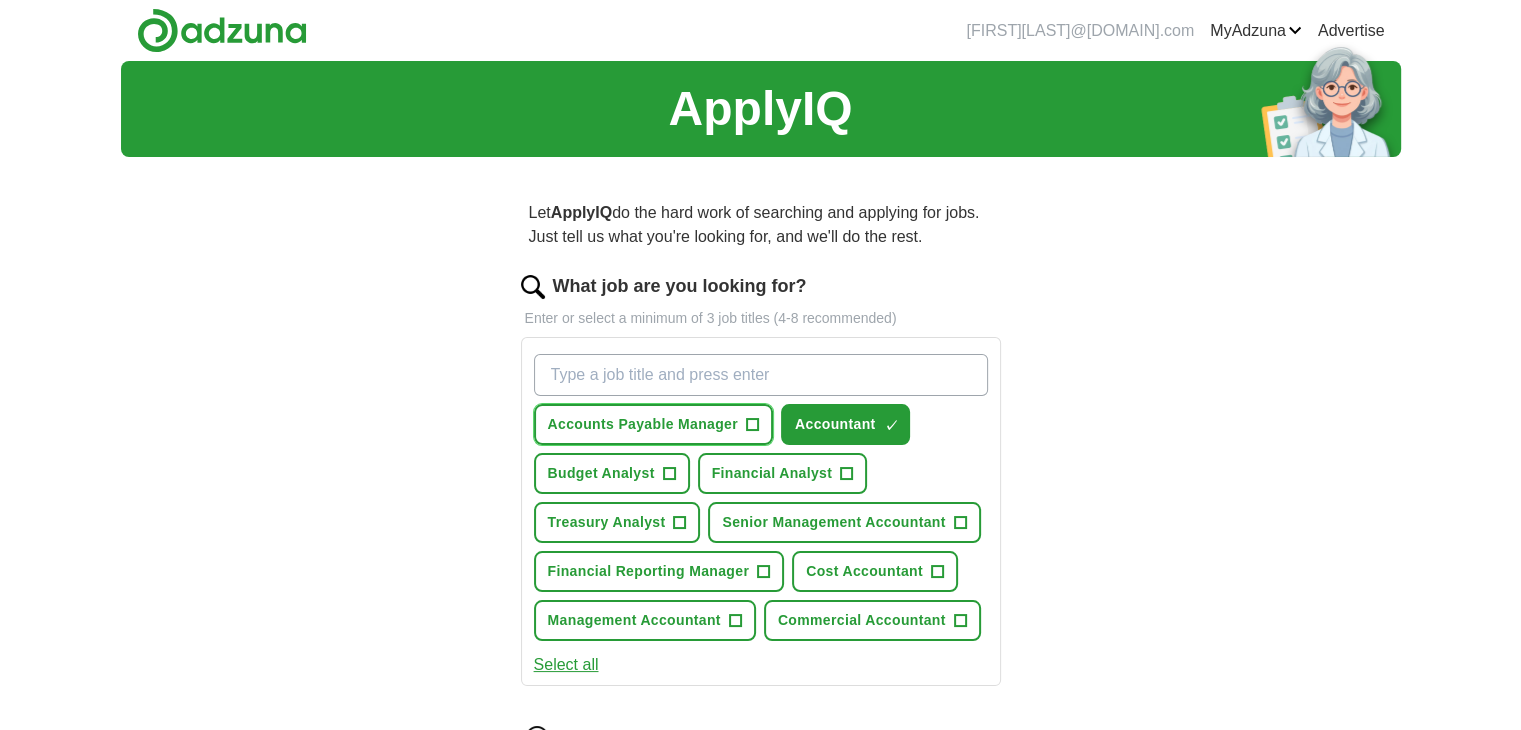 click on "+" at bounding box center [752, 425] 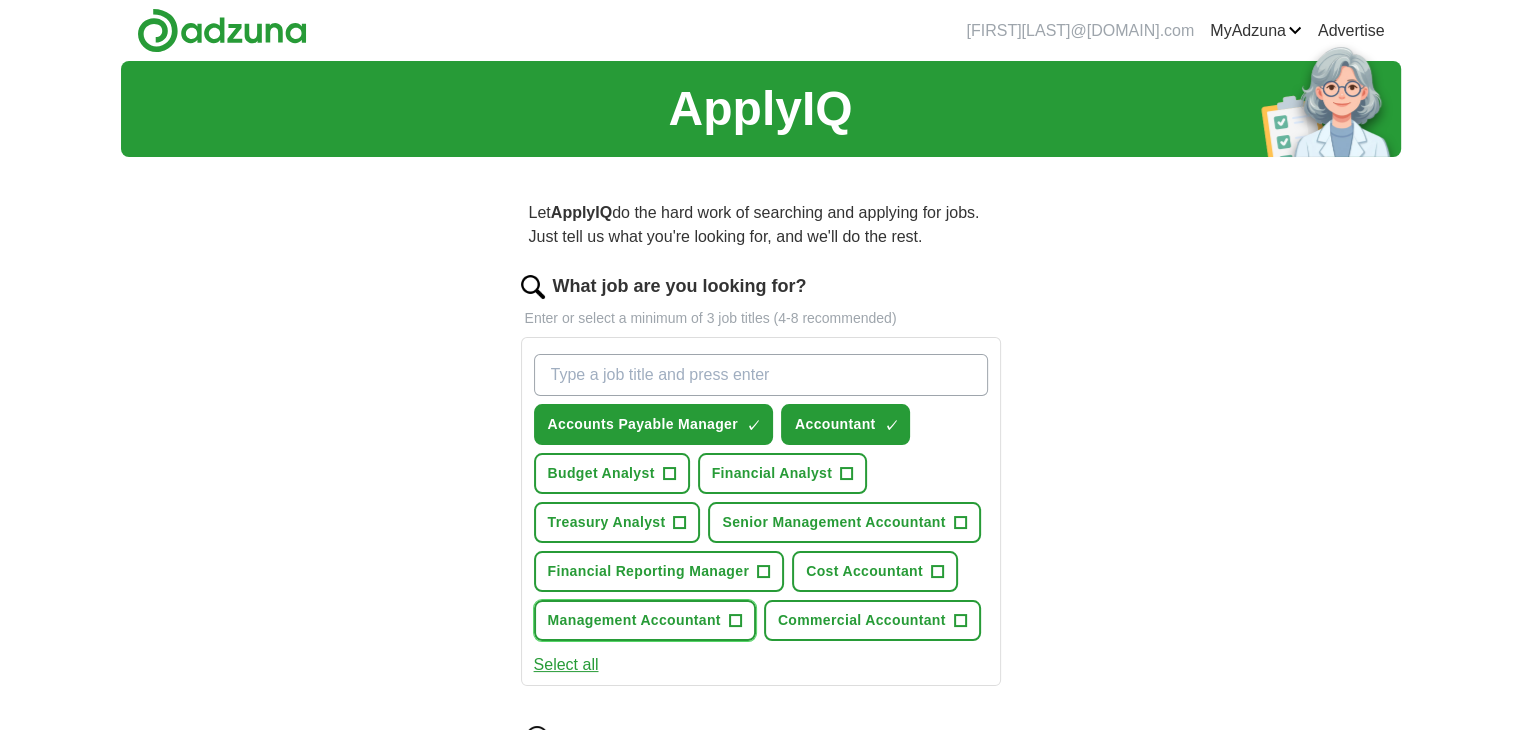 click on "+" at bounding box center [735, 621] 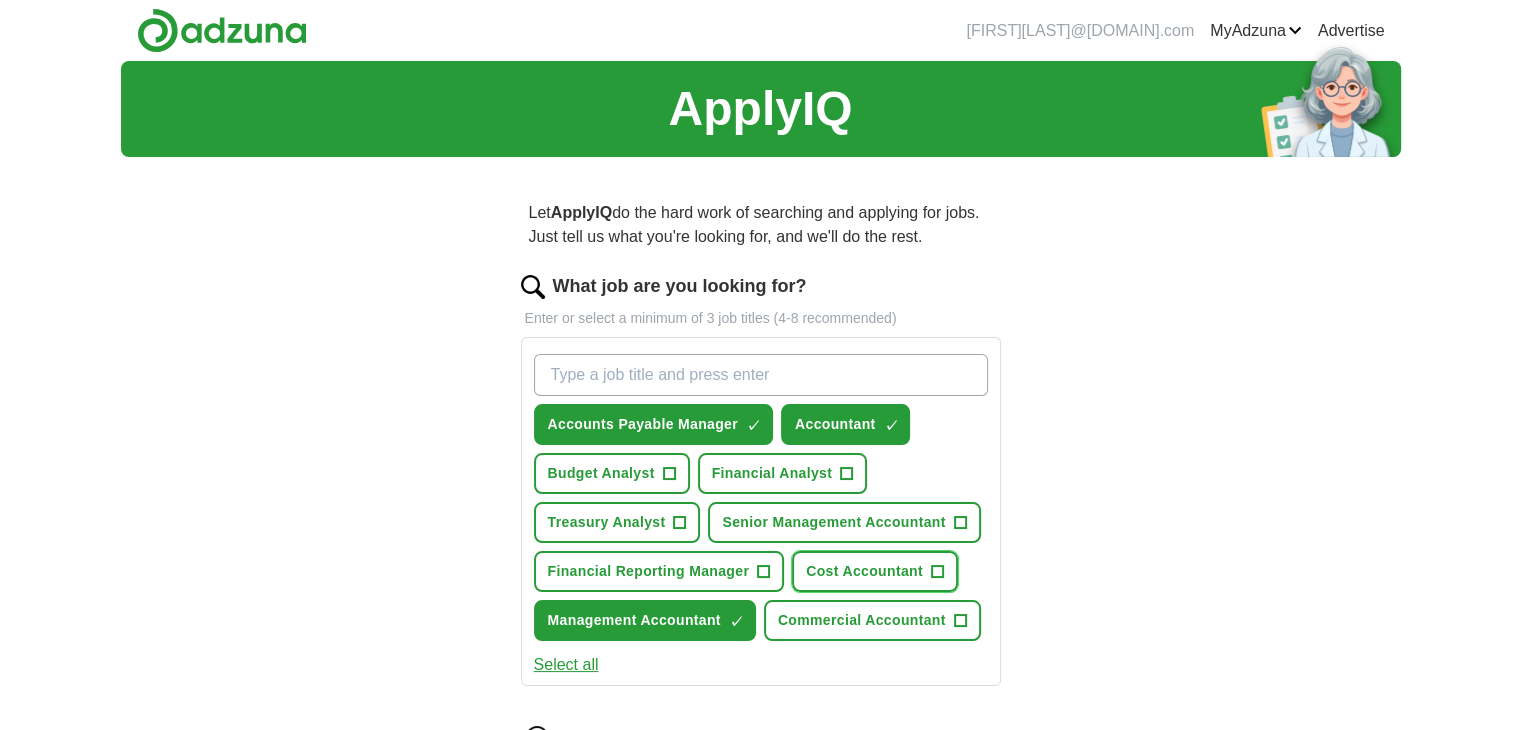 click on "Cost Accountant" at bounding box center [864, 571] 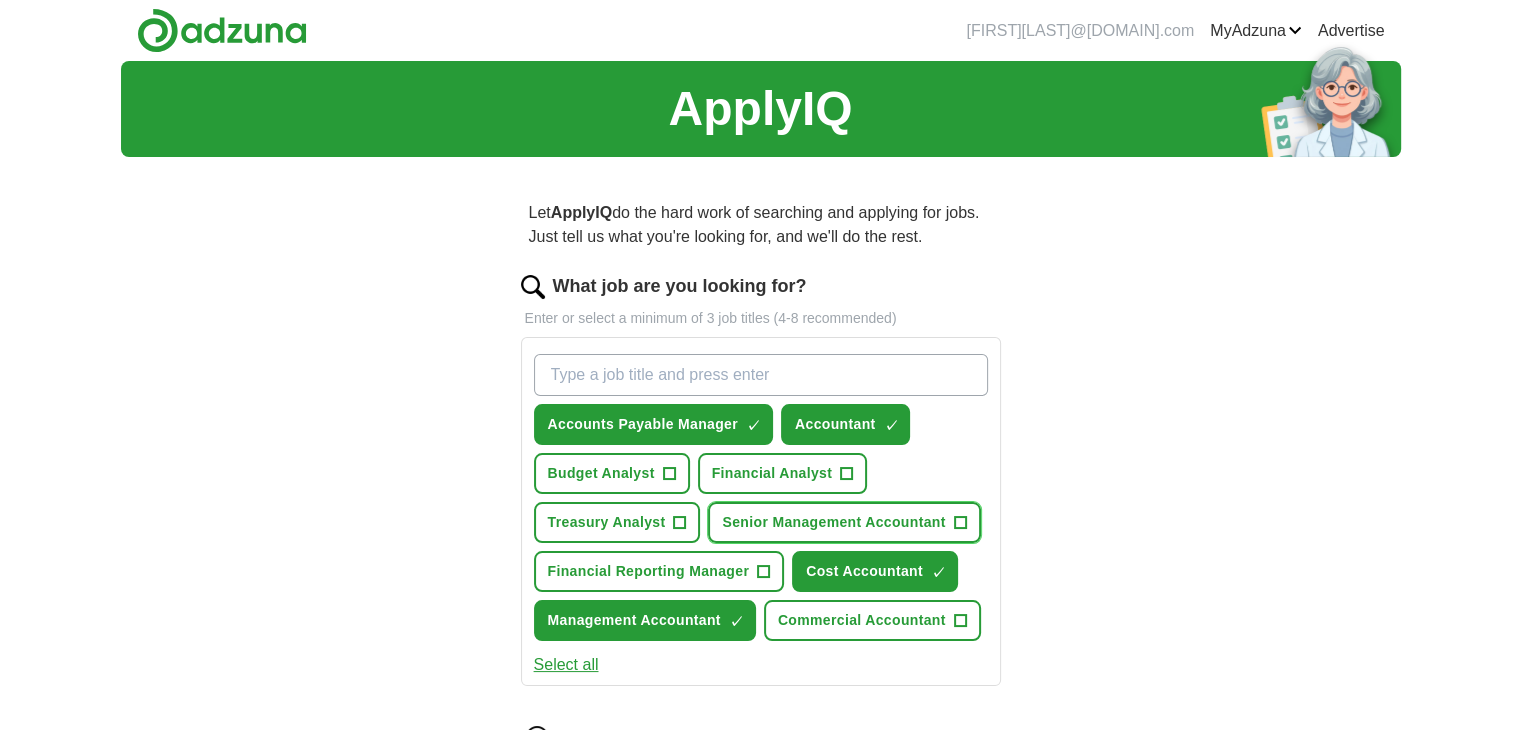 click on "+" at bounding box center [960, 523] 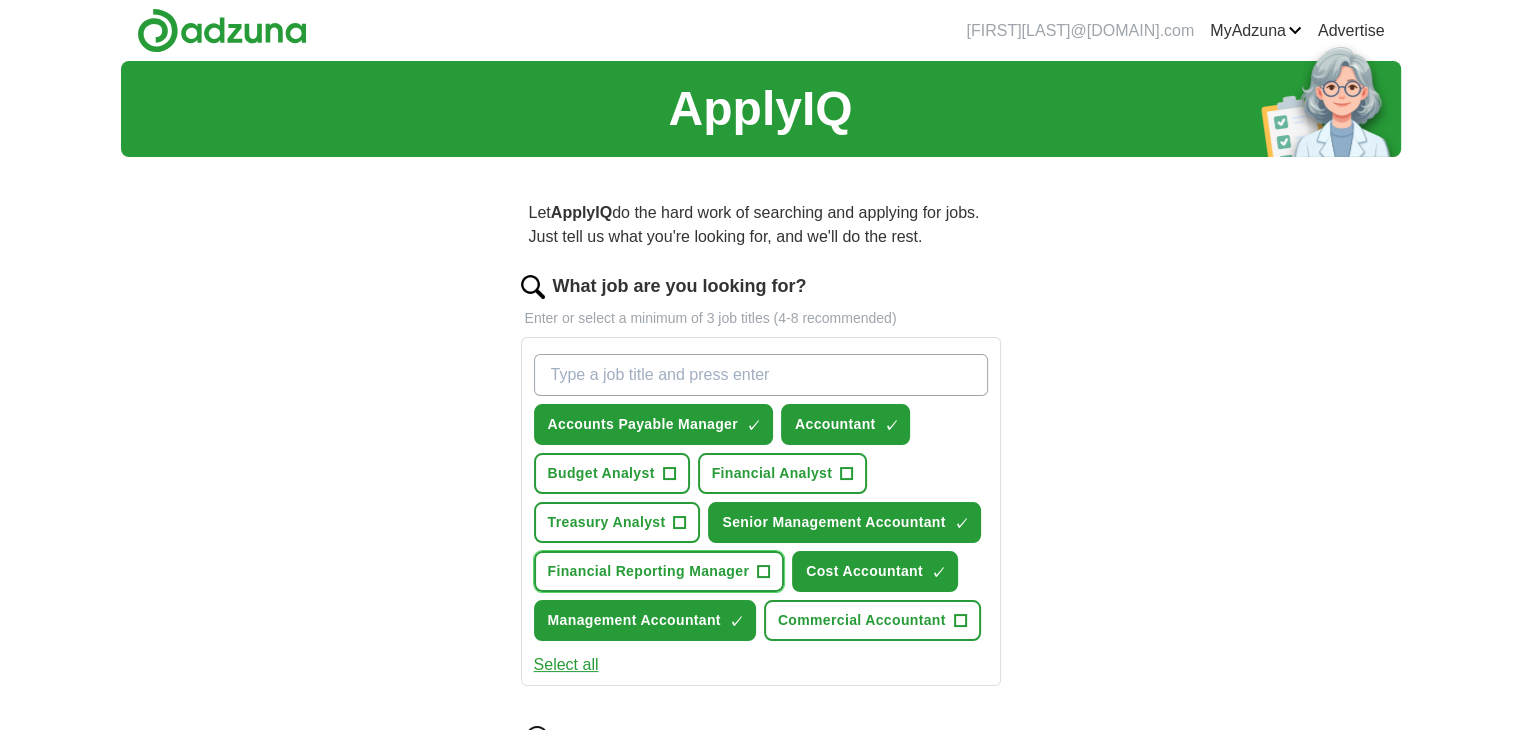click on "+" at bounding box center (764, 572) 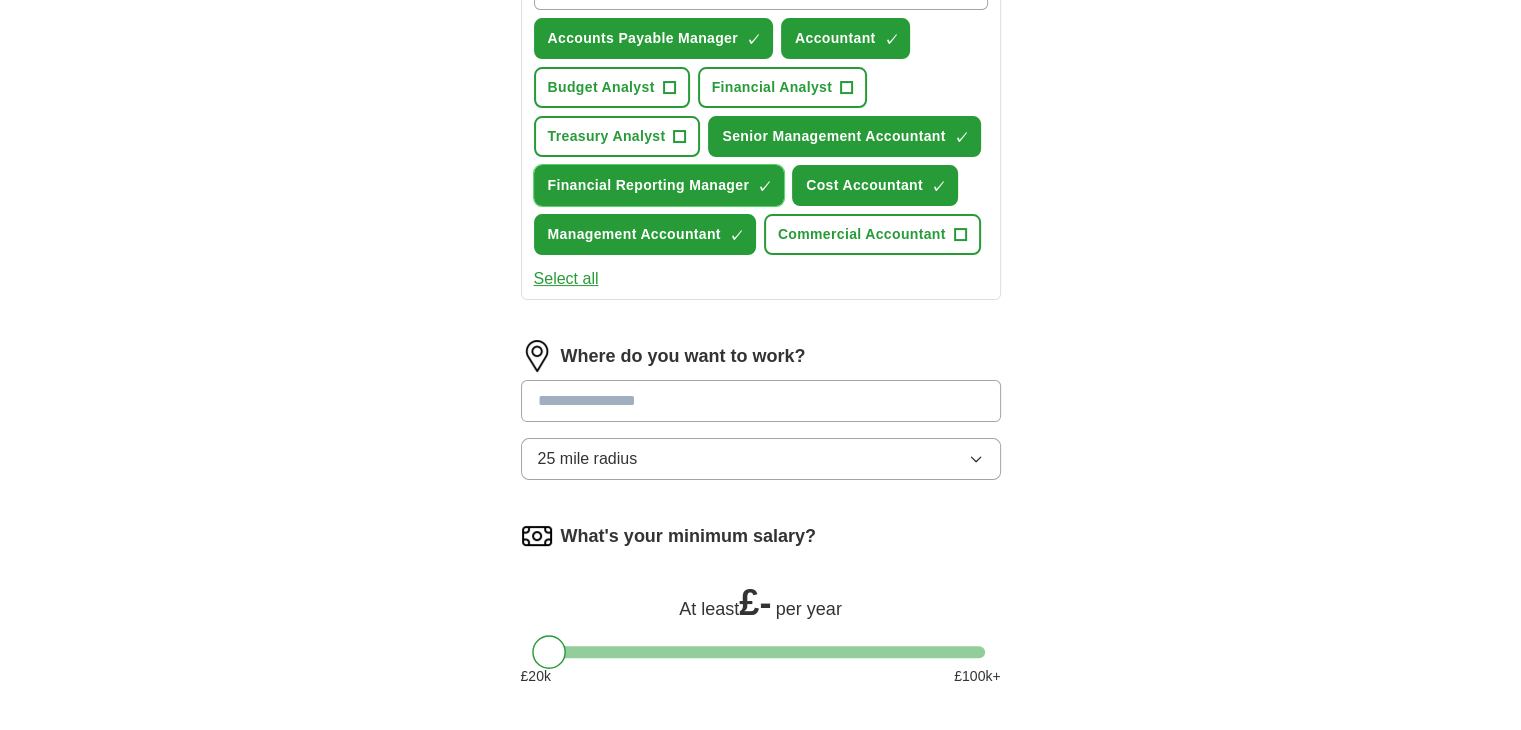 scroll, scrollTop: 440, scrollLeft: 0, axis: vertical 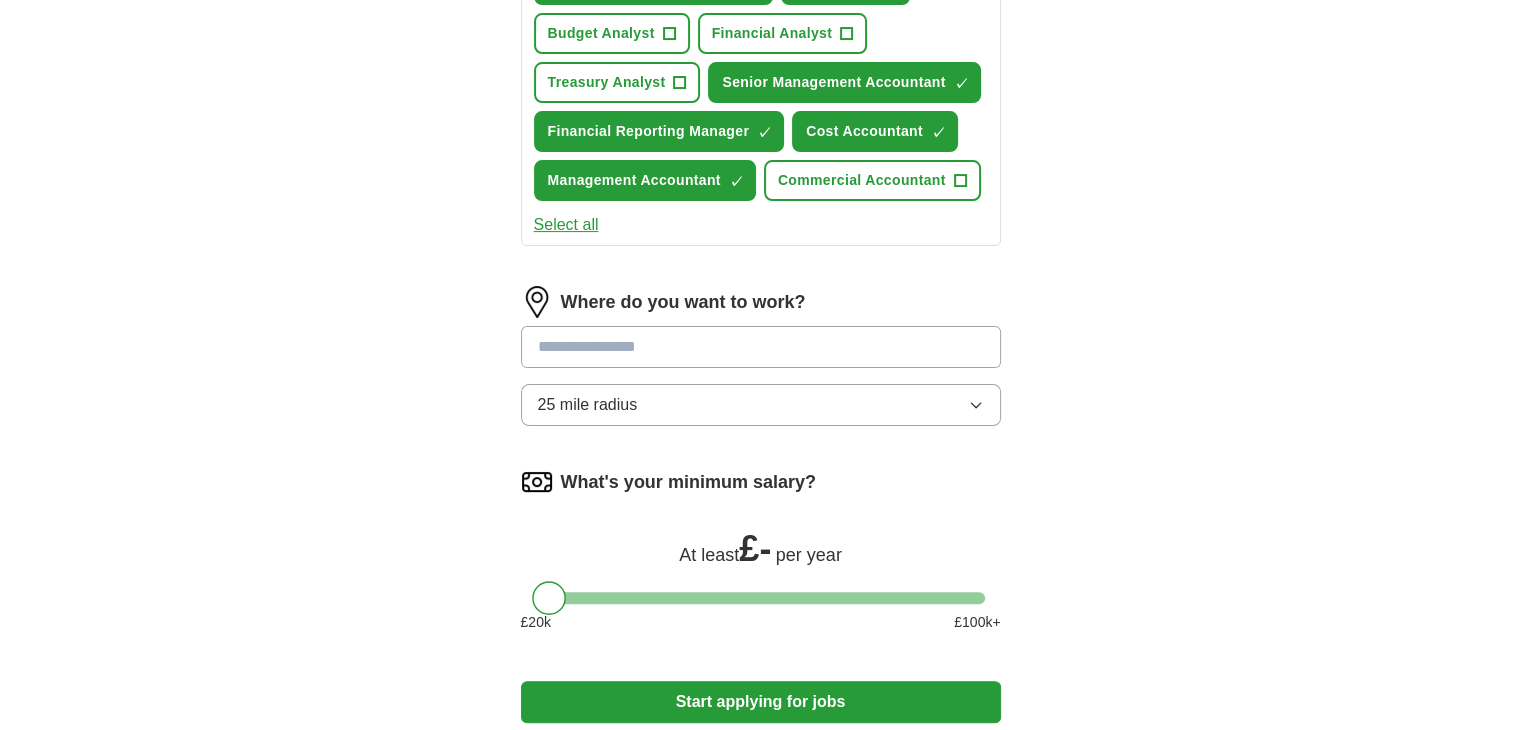 click at bounding box center [761, 347] 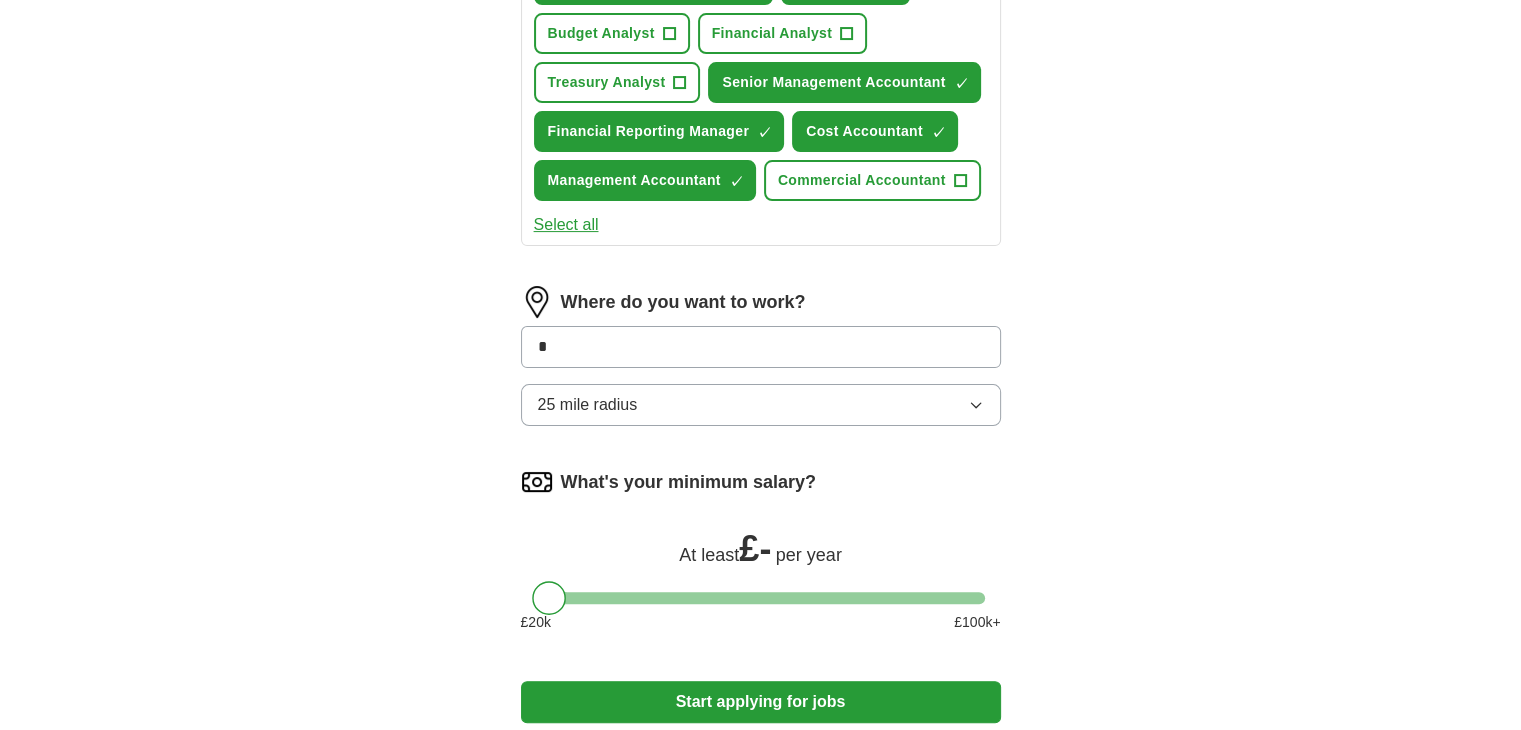 type on "*" 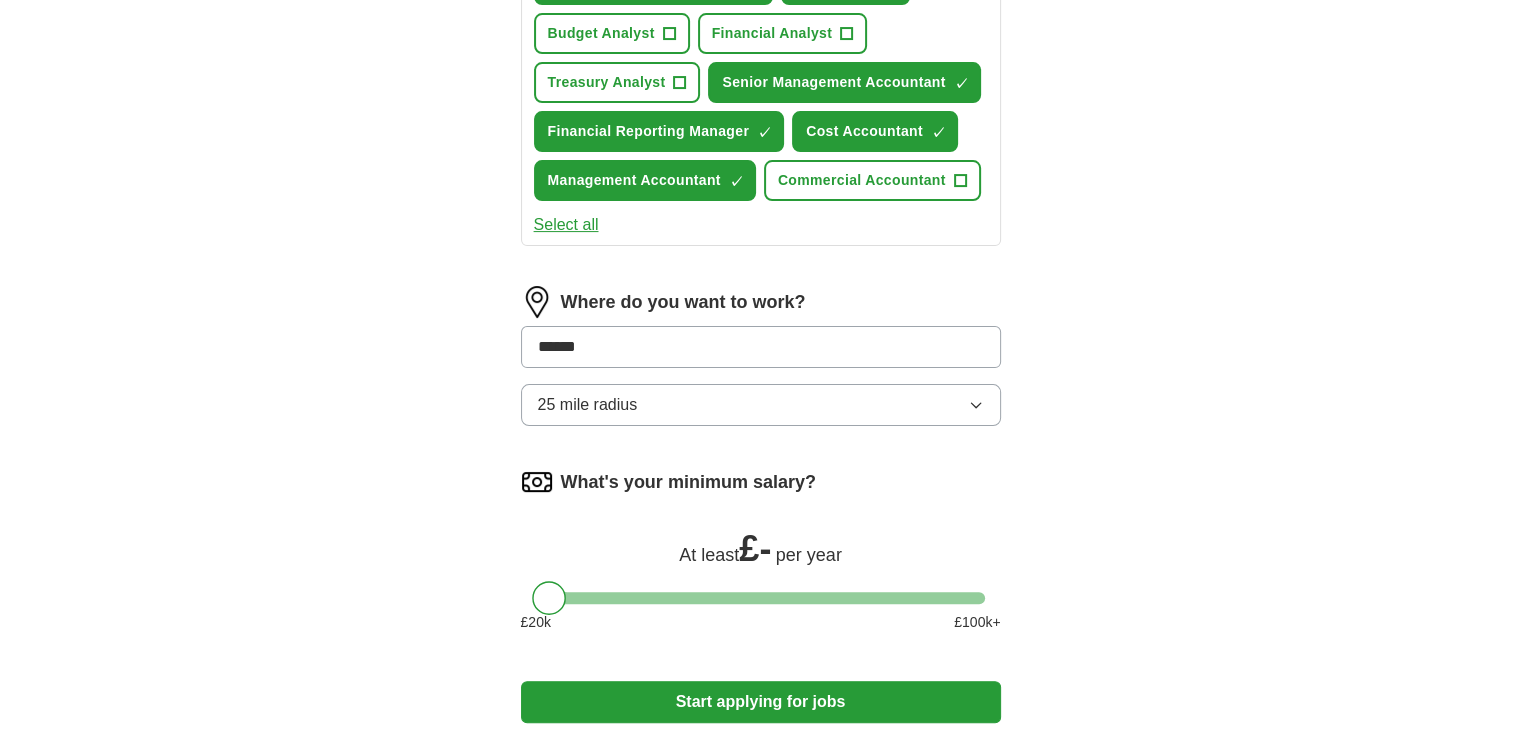 type on "*******" 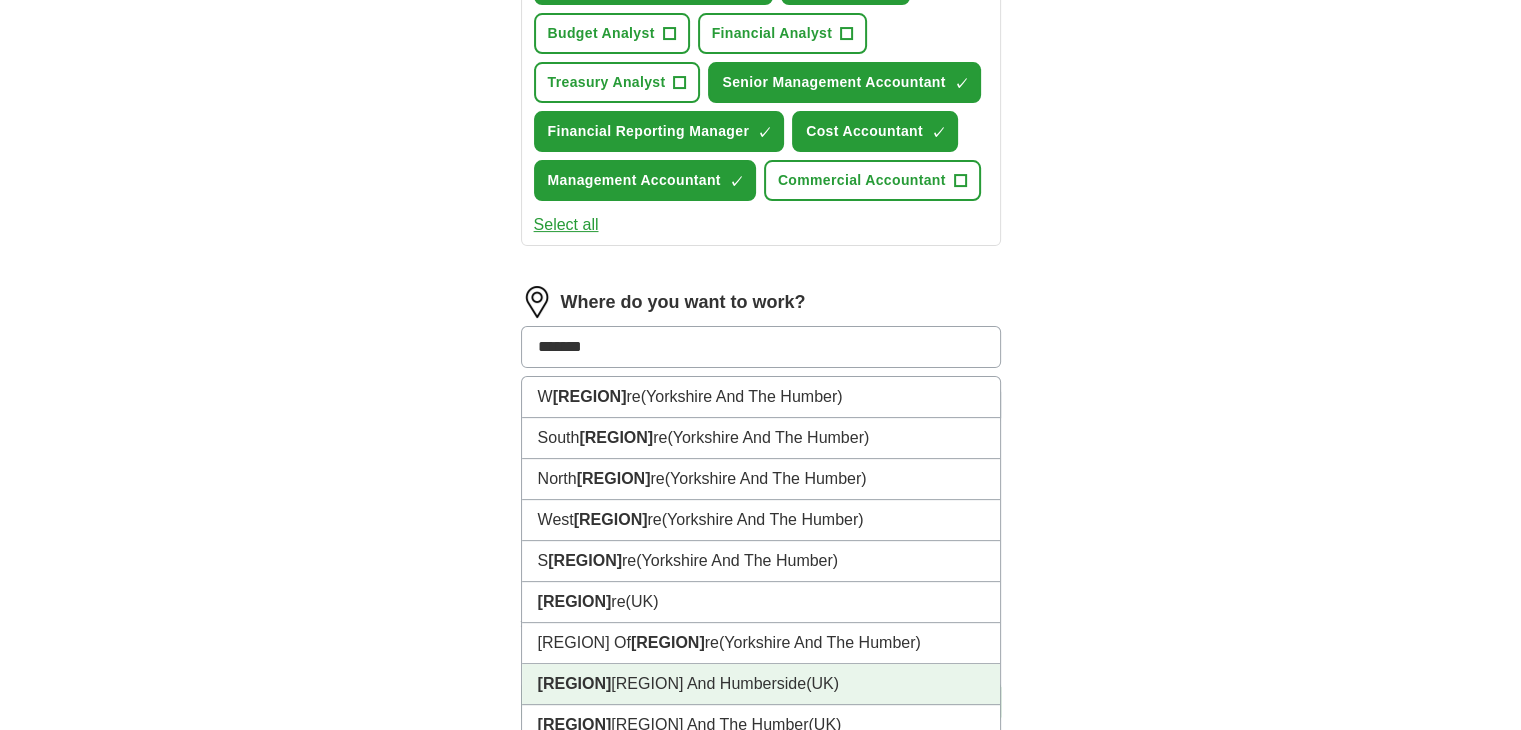 click on "[REGION]  ([COUNTRY])" at bounding box center (761, 684) 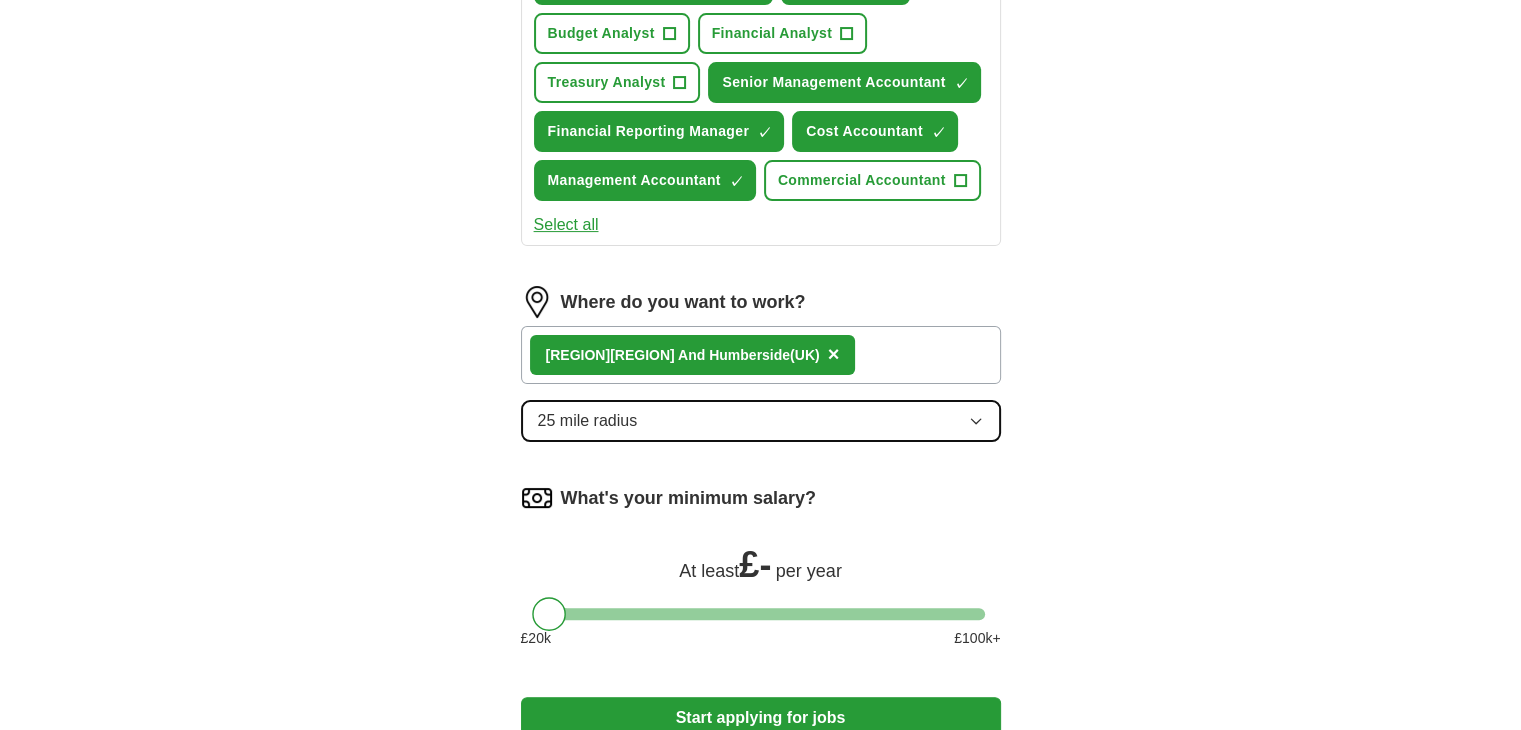click on "25 mile radius" at bounding box center [761, 421] 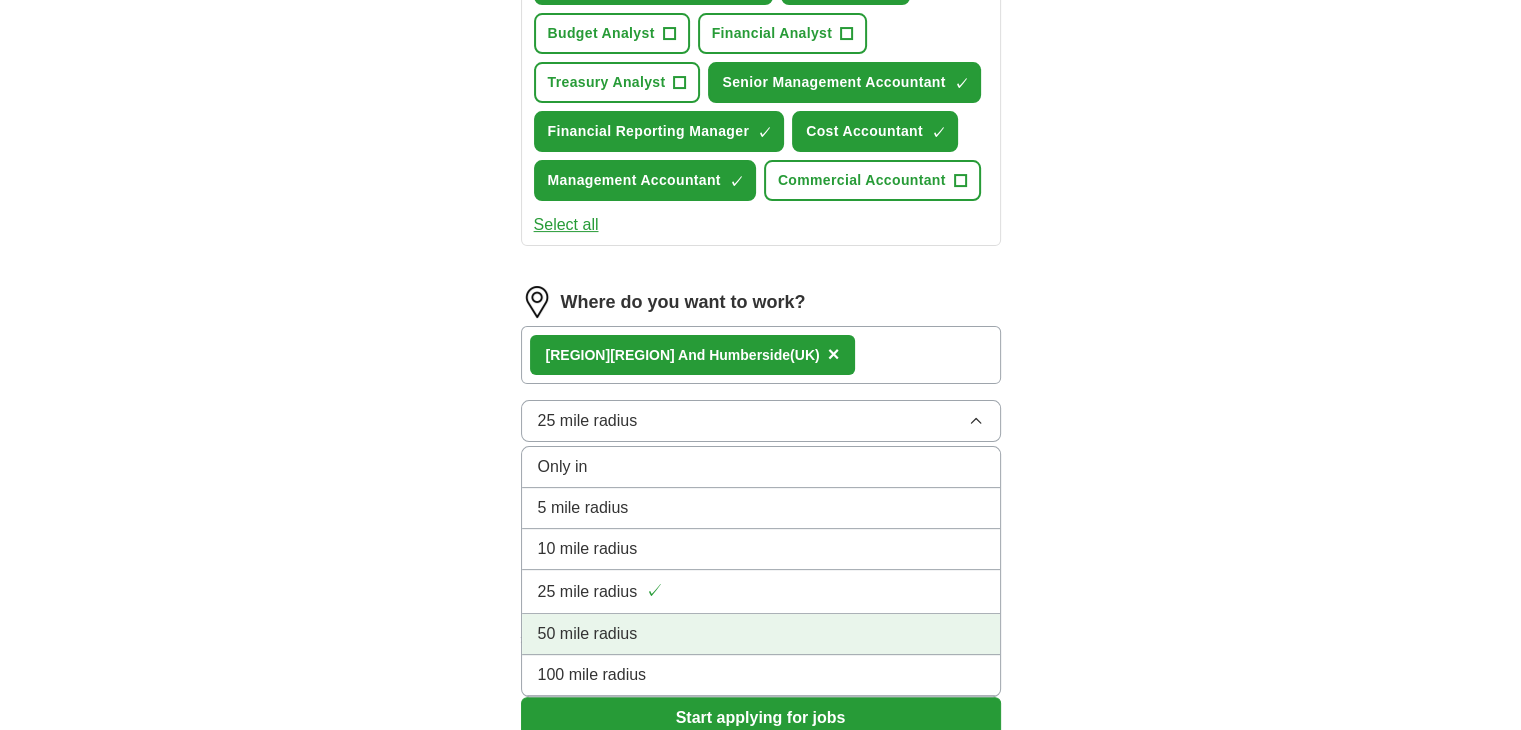 click on "50 mile radius" at bounding box center (761, 634) 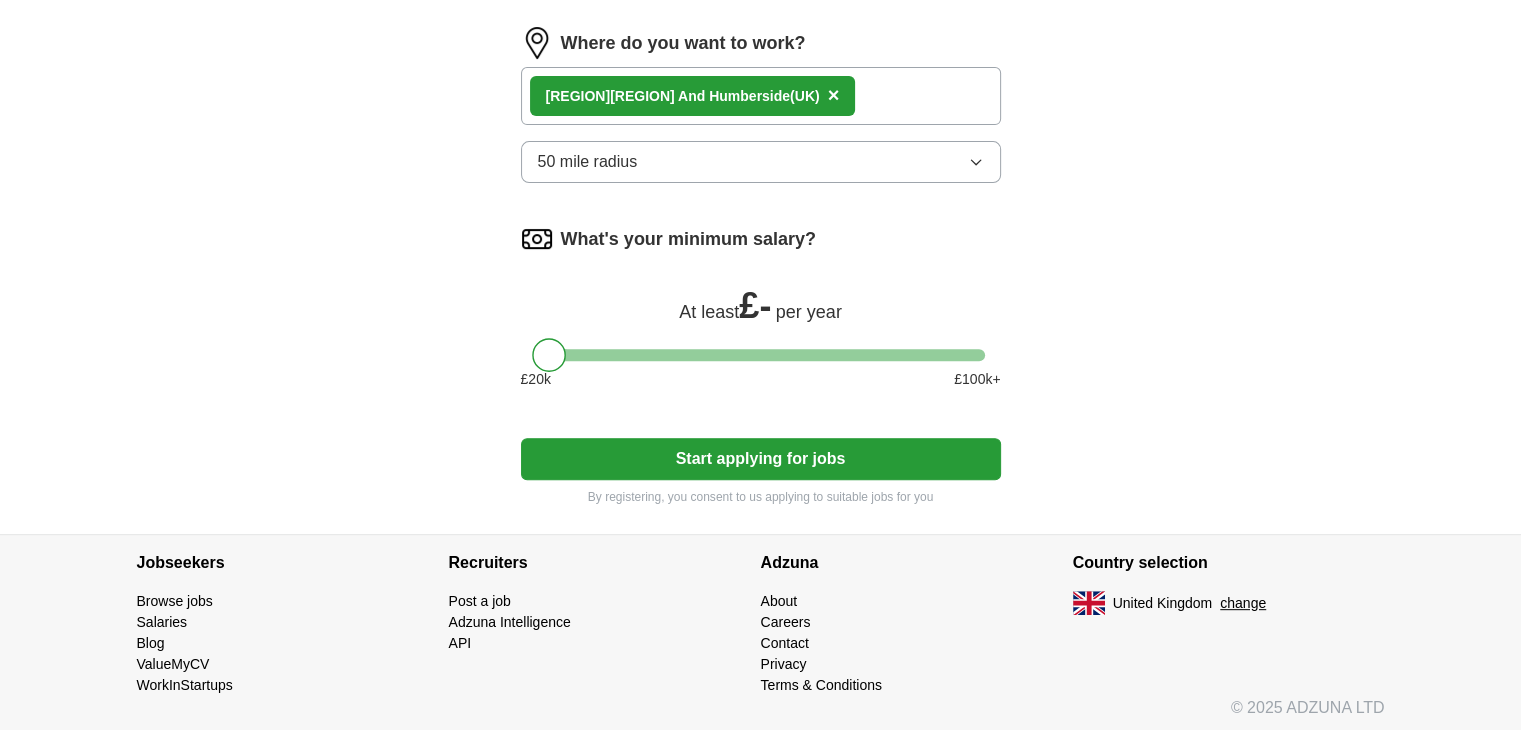 scroll, scrollTop: 698, scrollLeft: 0, axis: vertical 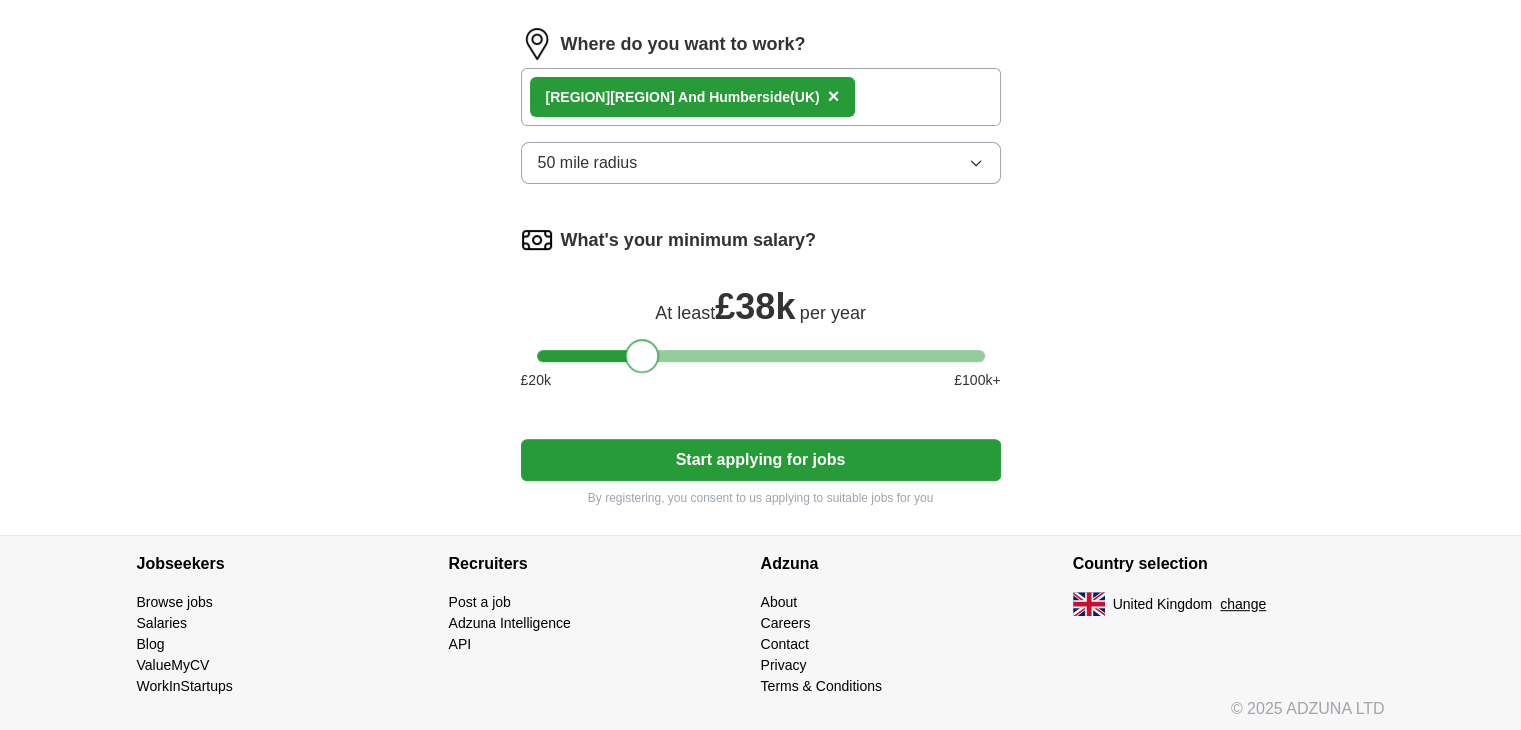 click at bounding box center (761, 356) 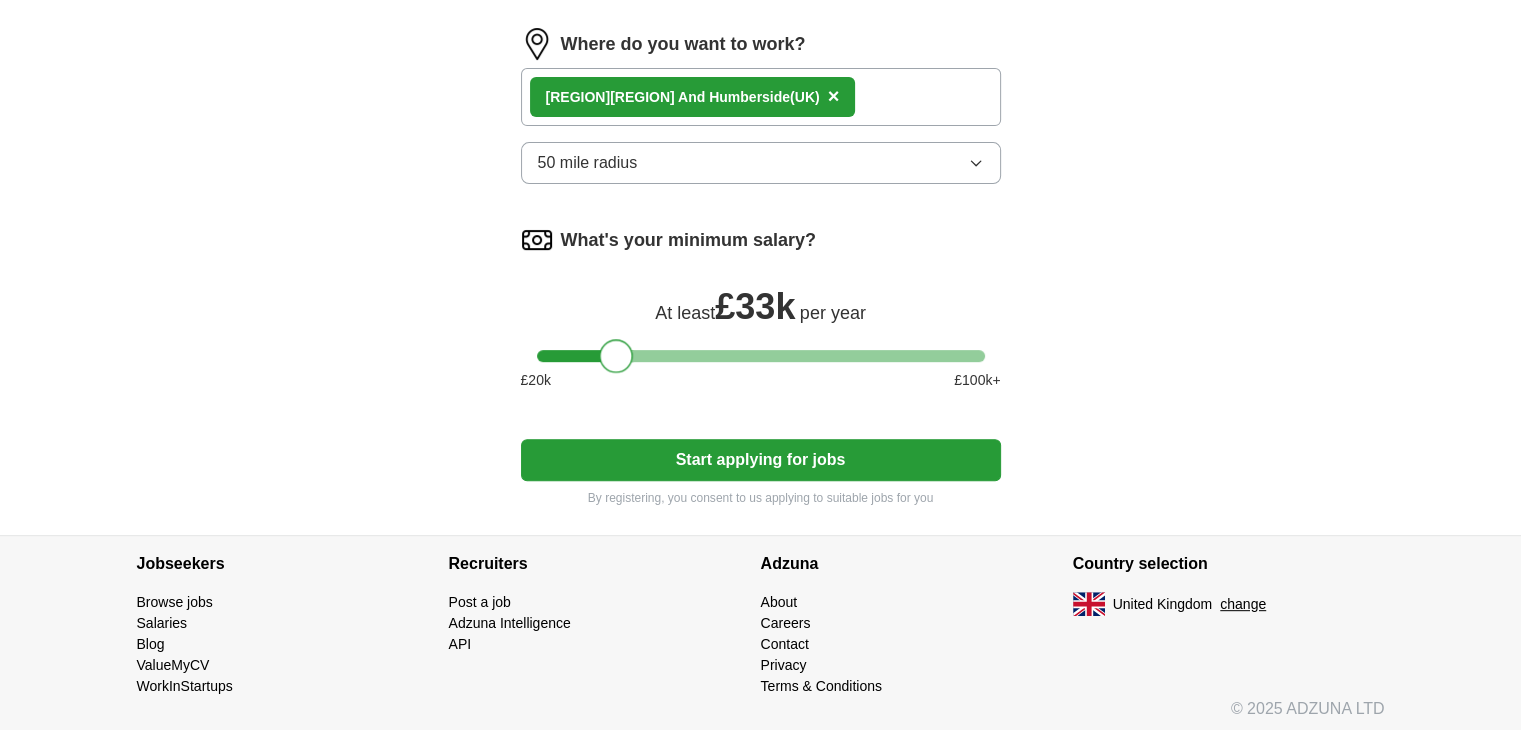 click at bounding box center [761, 356] 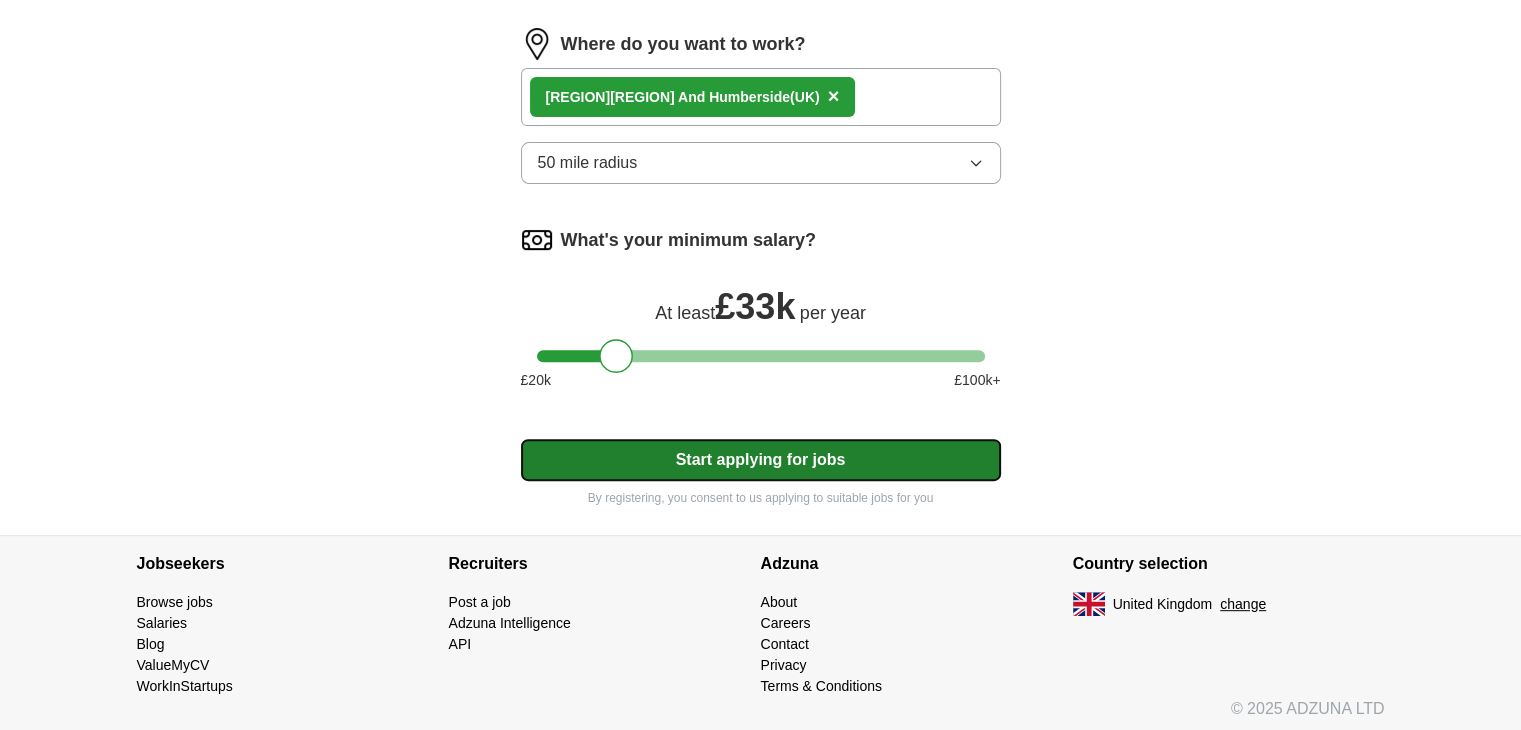 click on "Start applying for jobs" at bounding box center (761, 460) 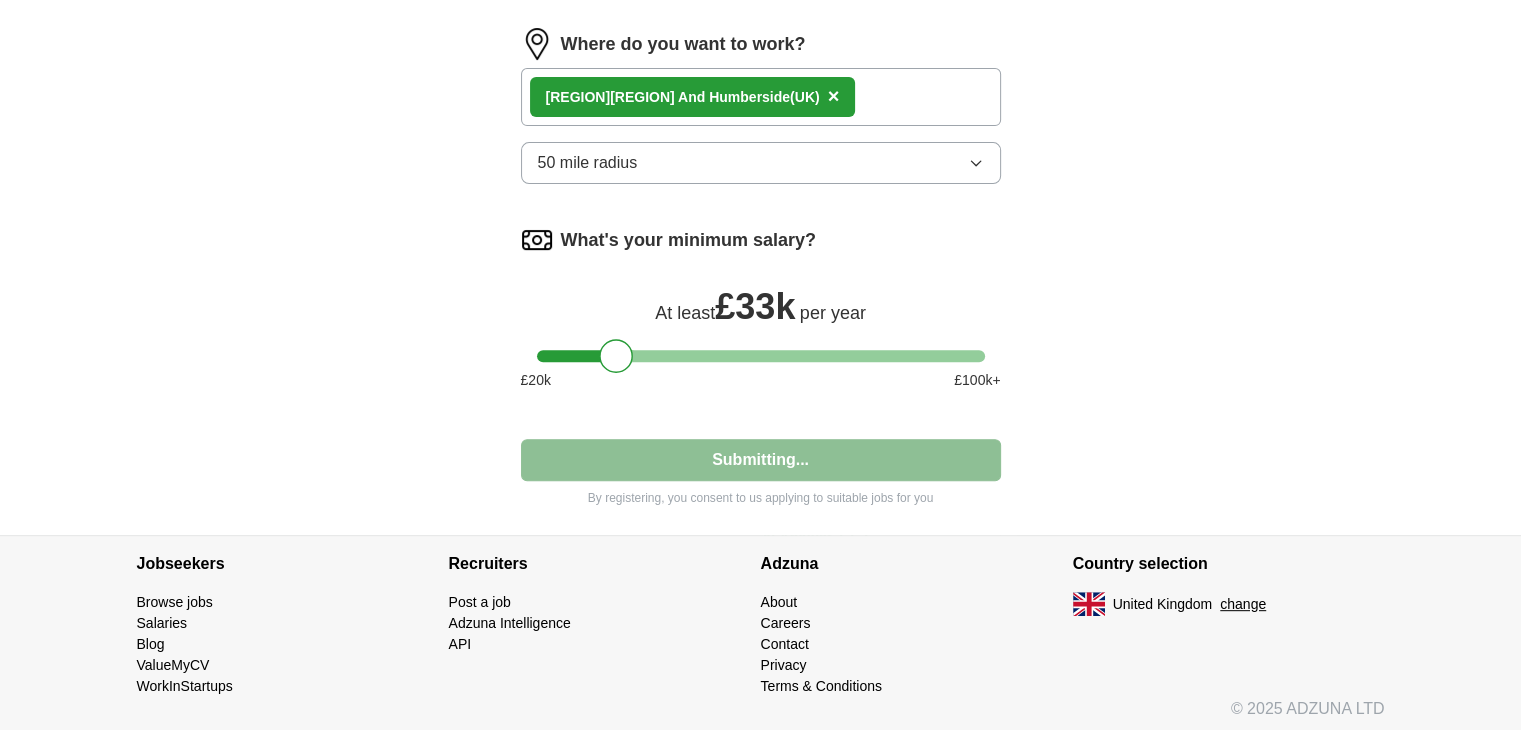 select on "**" 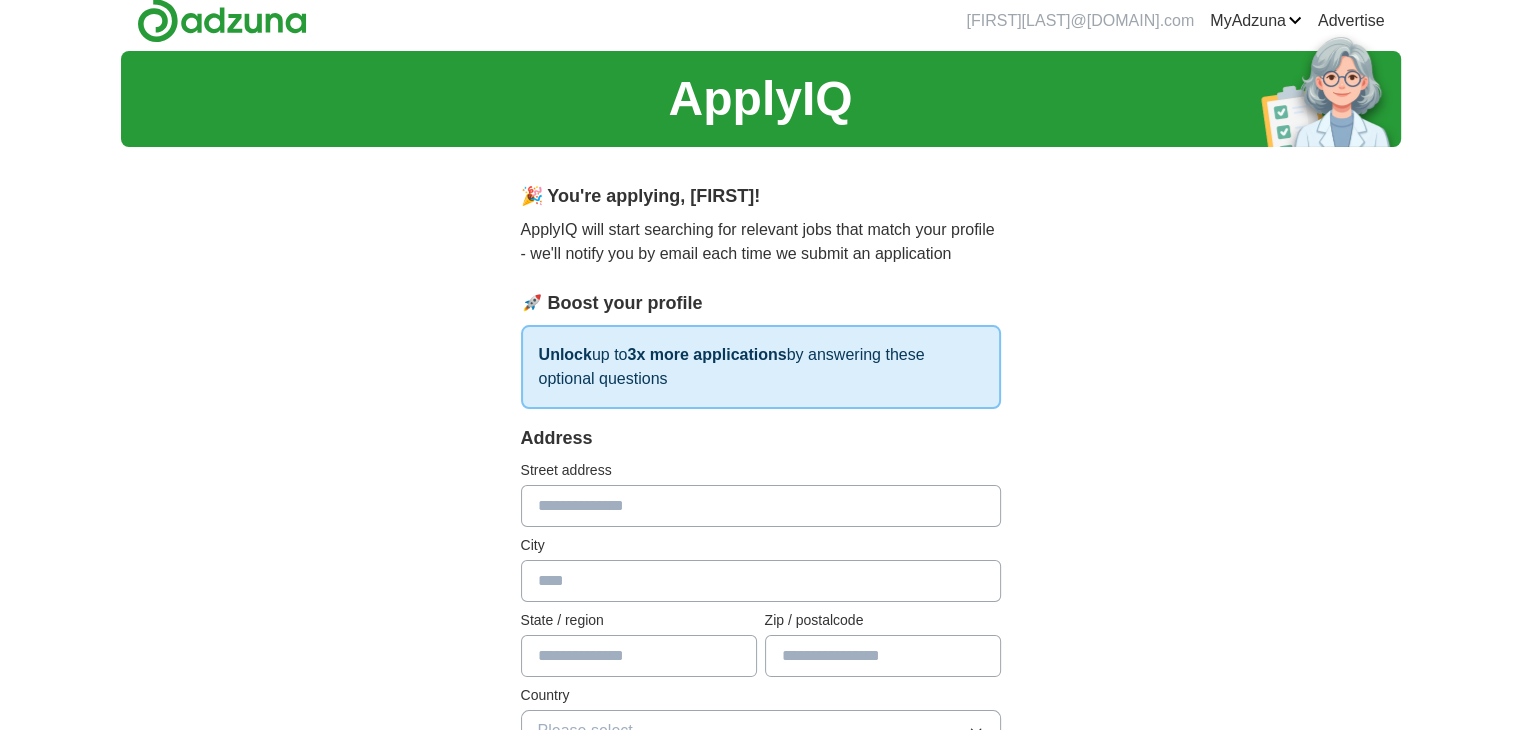 scroll, scrollTop: 0, scrollLeft: 0, axis: both 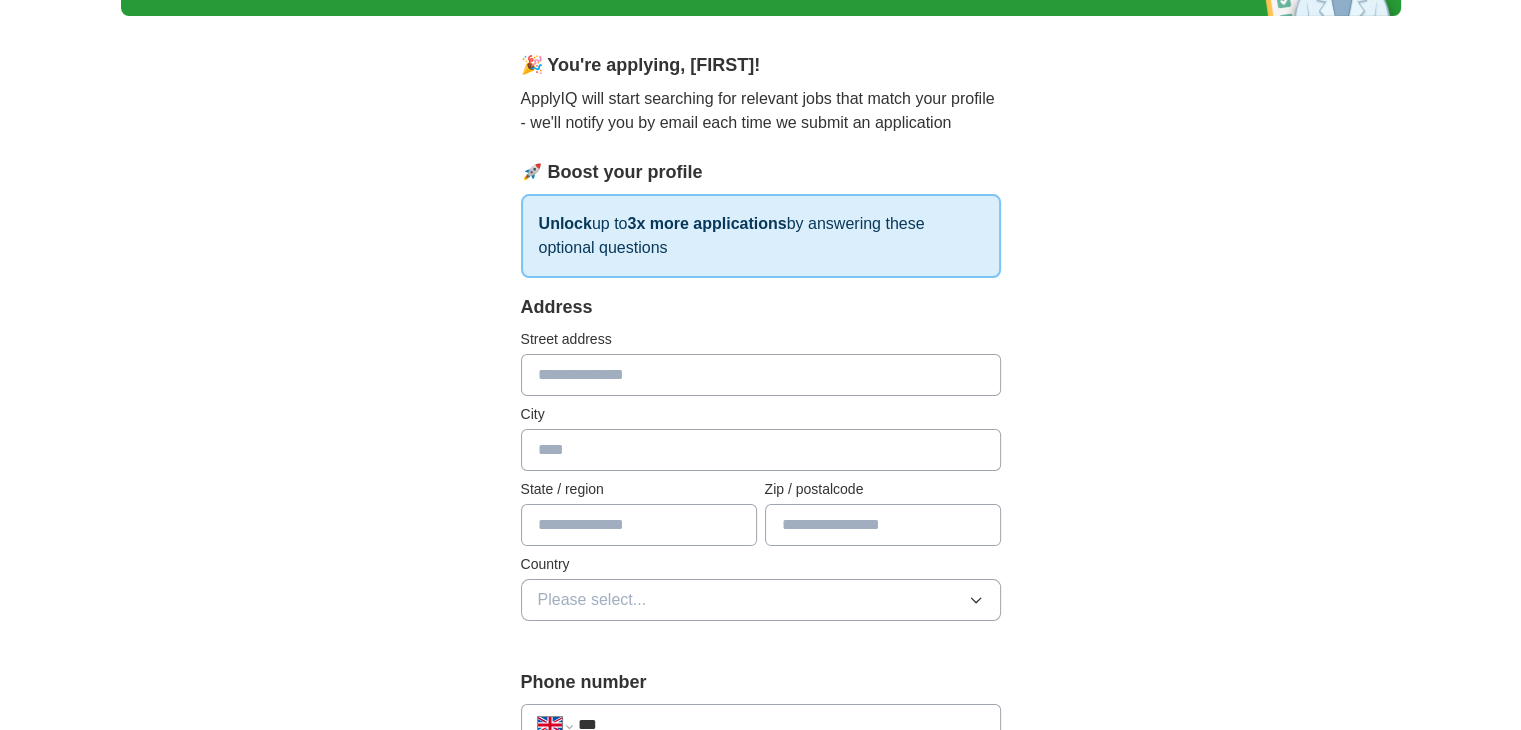click at bounding box center (761, 375) 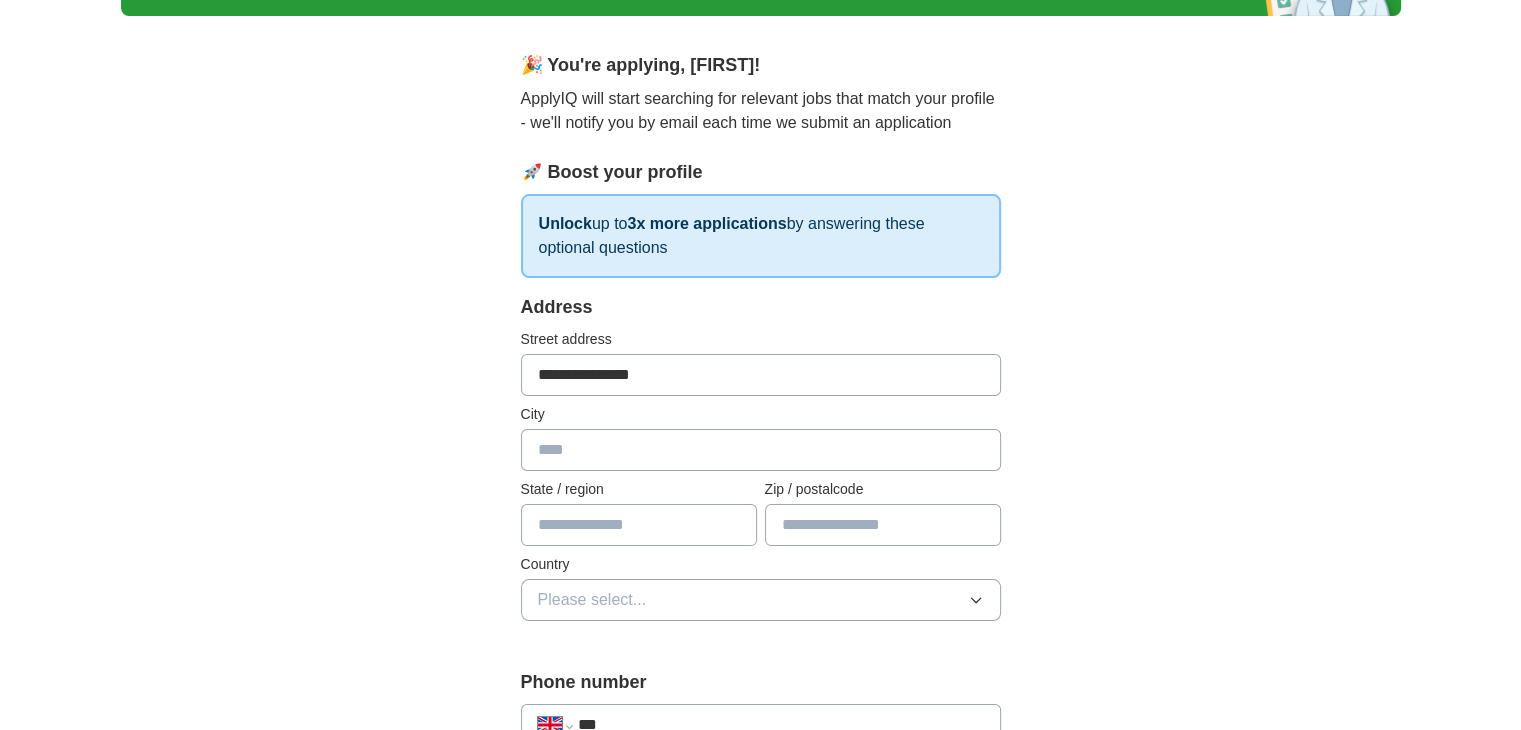 type on "**********" 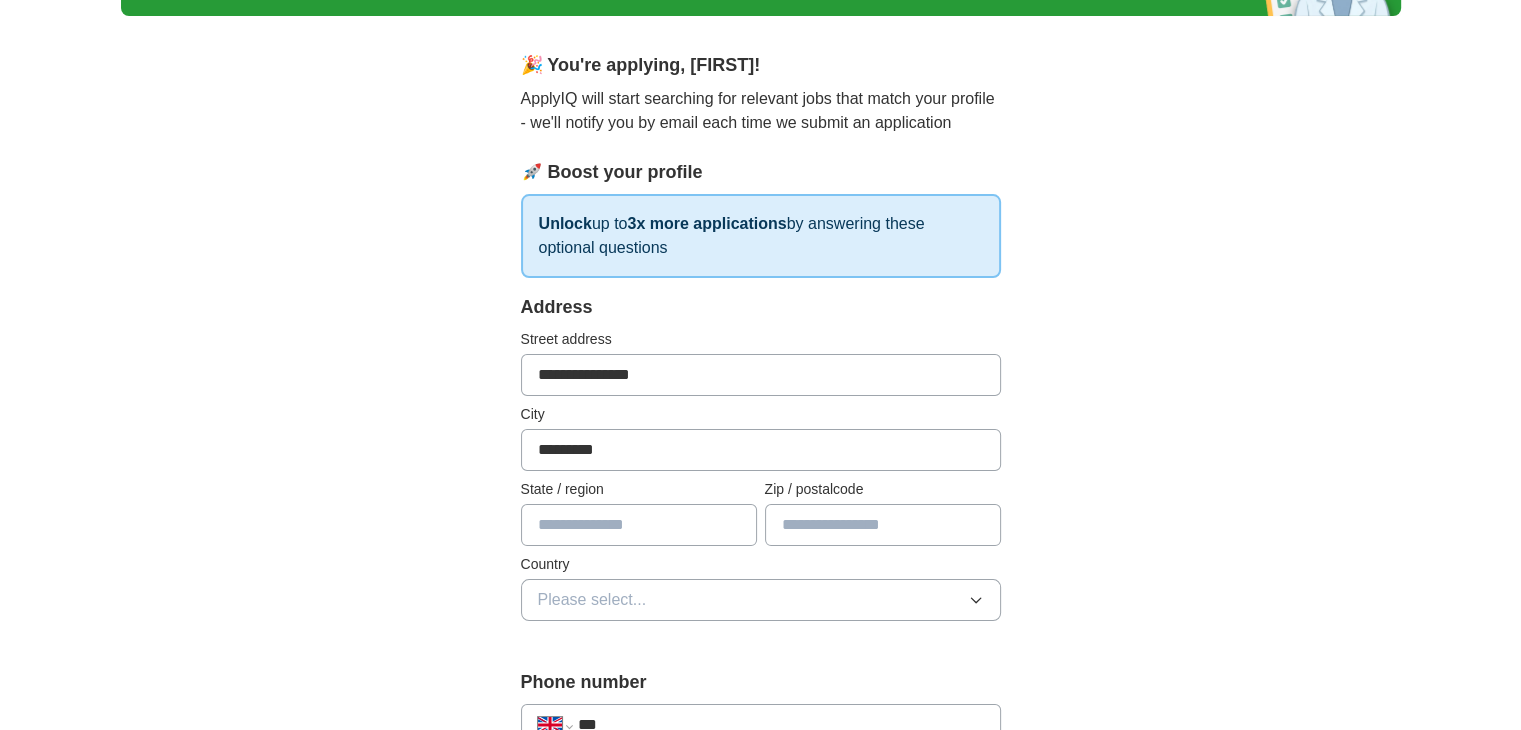 type on "*********" 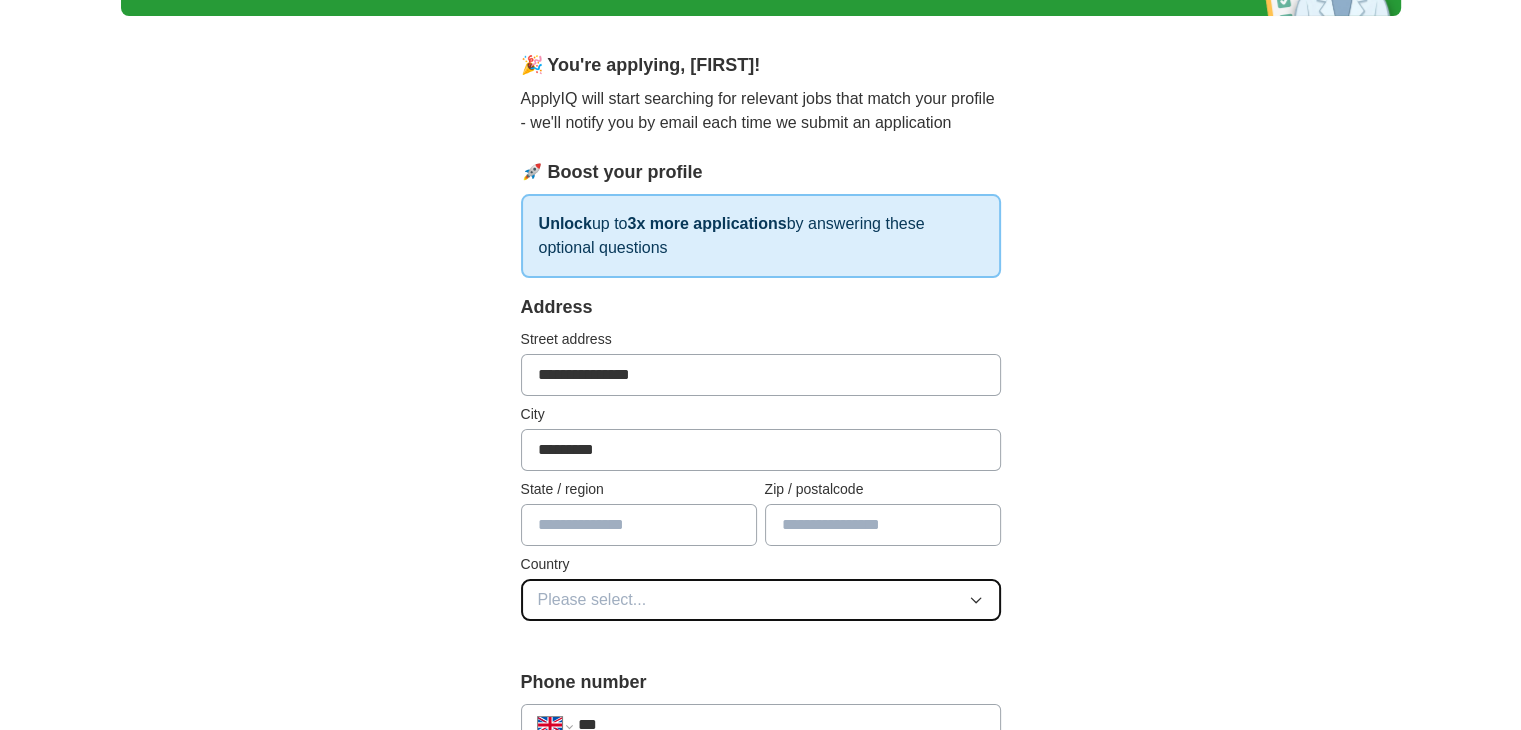 click on "Please select..." at bounding box center (592, 600) 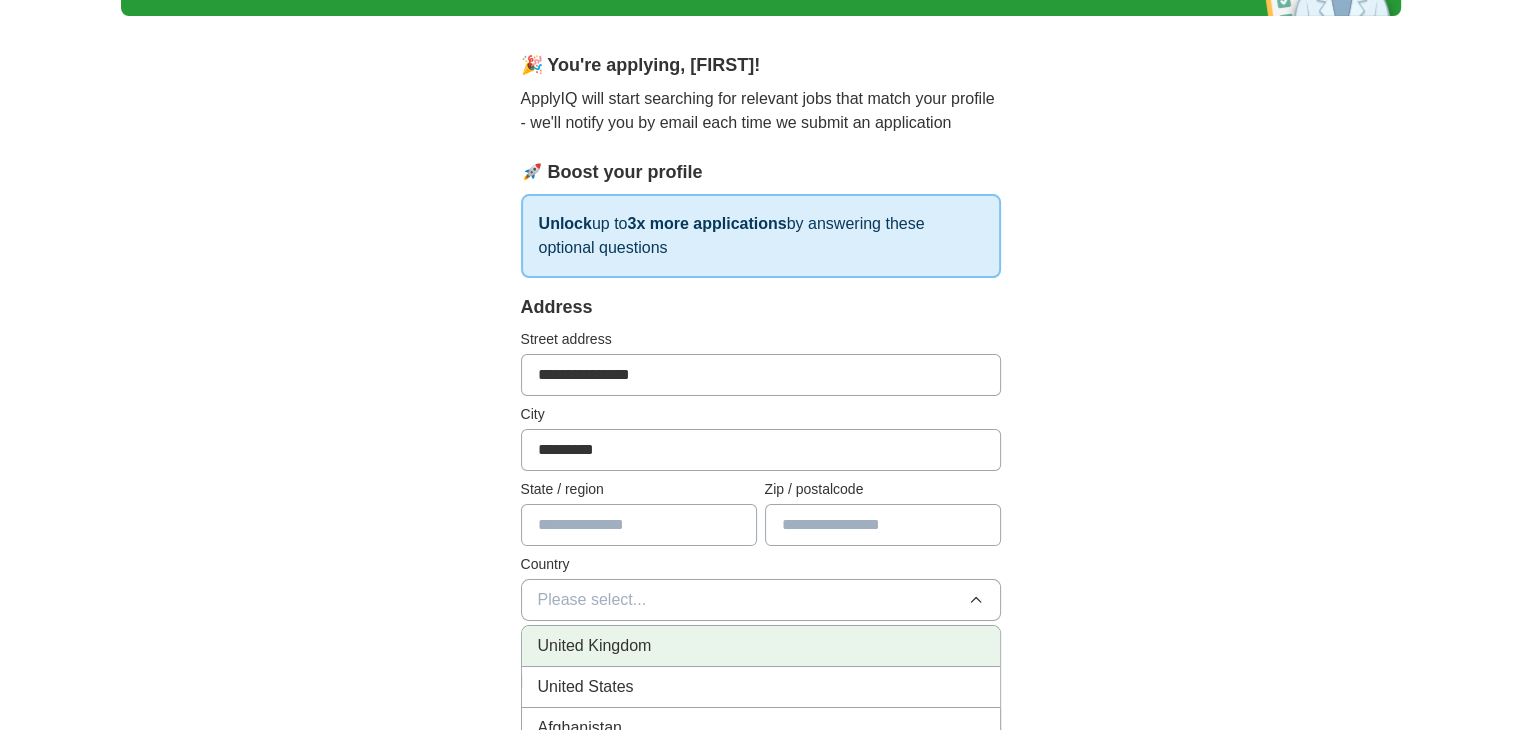 click on "United Kingdom" at bounding box center (595, 646) 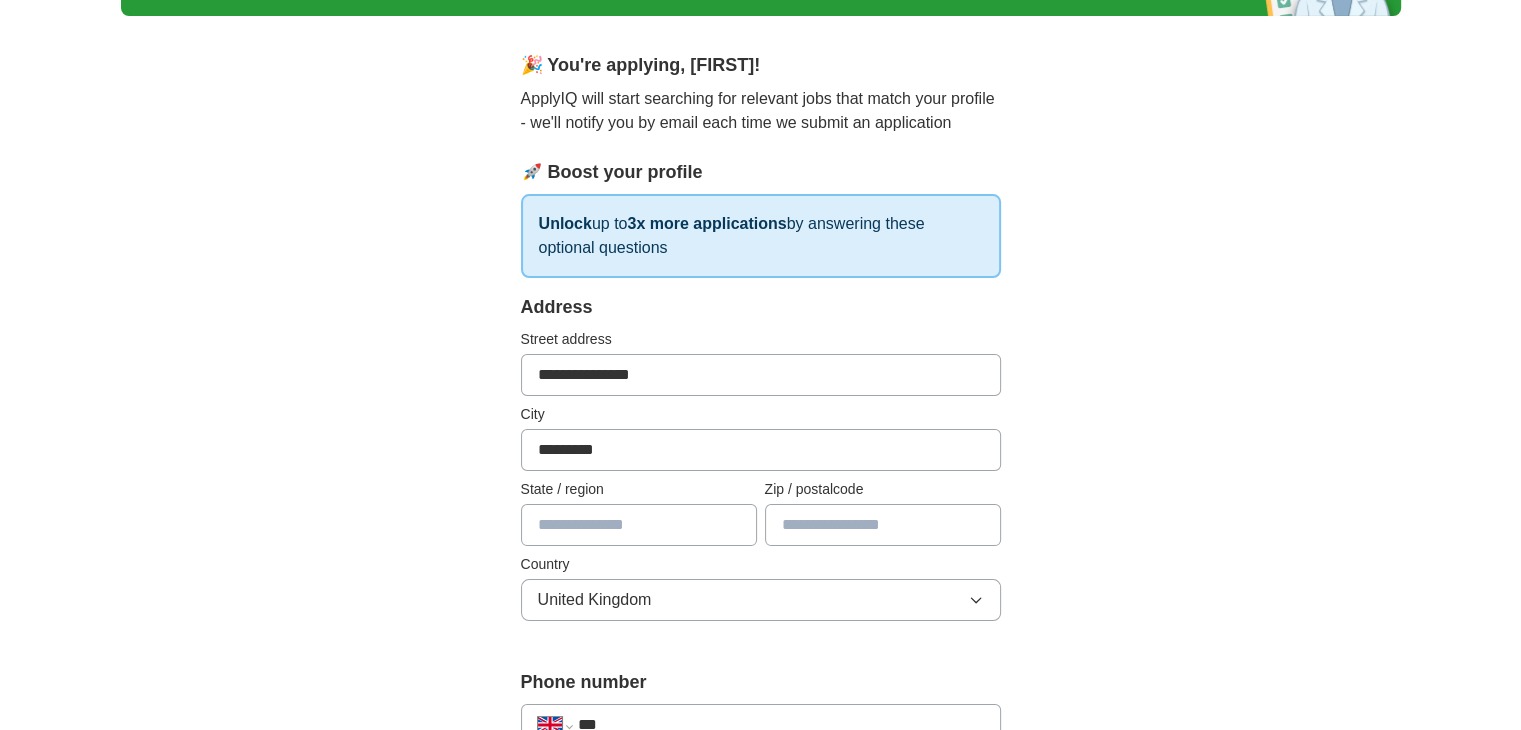 click at bounding box center (883, 525) 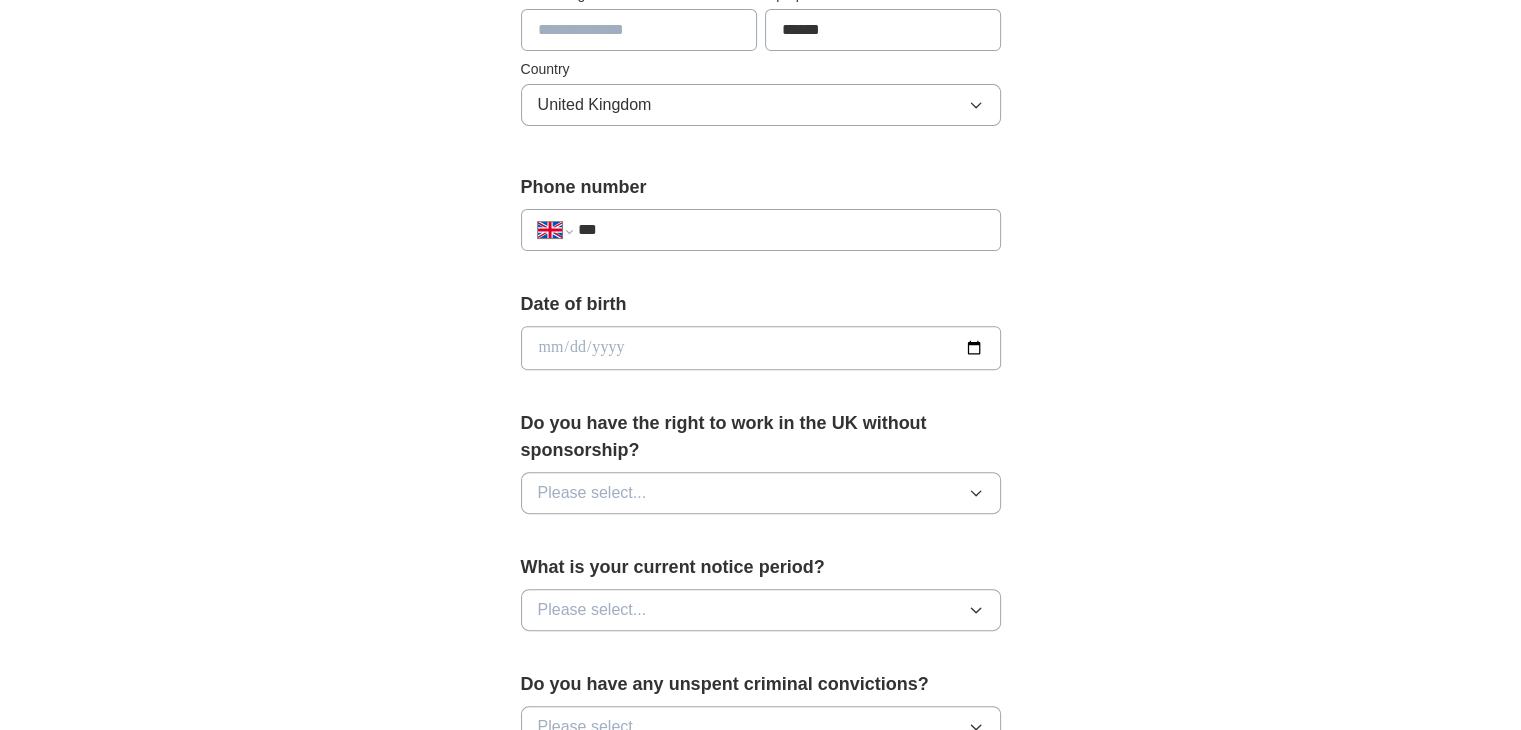 scroll, scrollTop: 633, scrollLeft: 0, axis: vertical 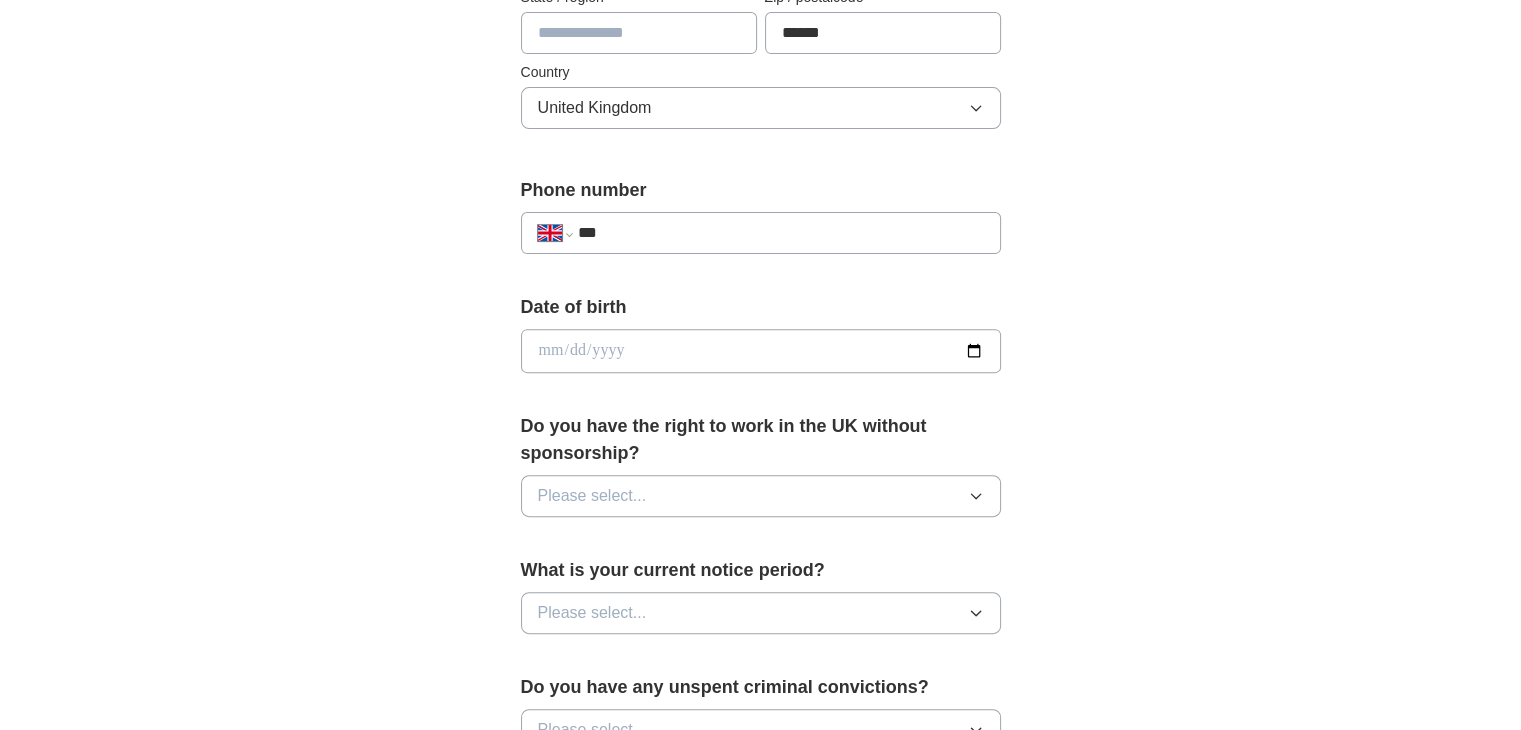 click on "***" at bounding box center (780, 233) 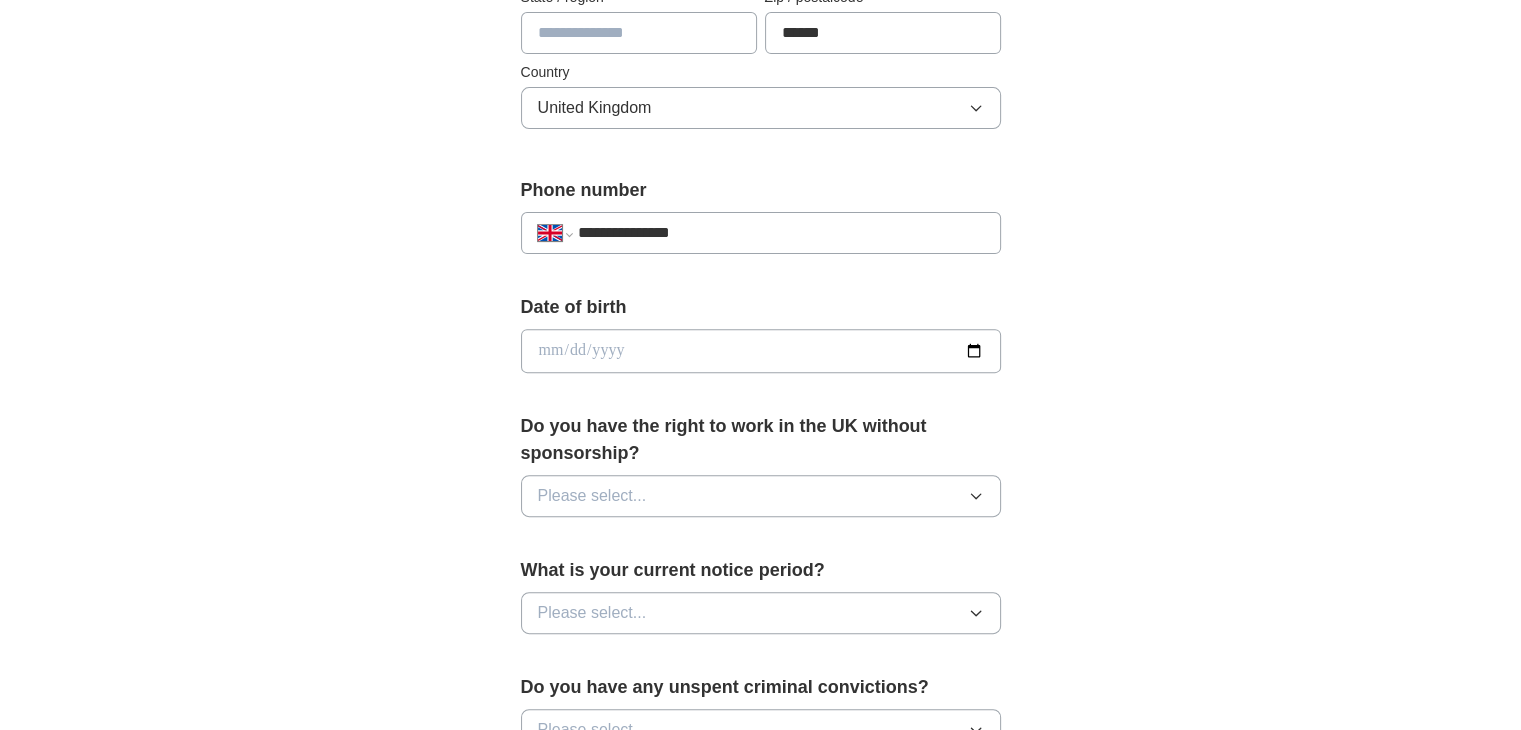 click at bounding box center (761, 351) 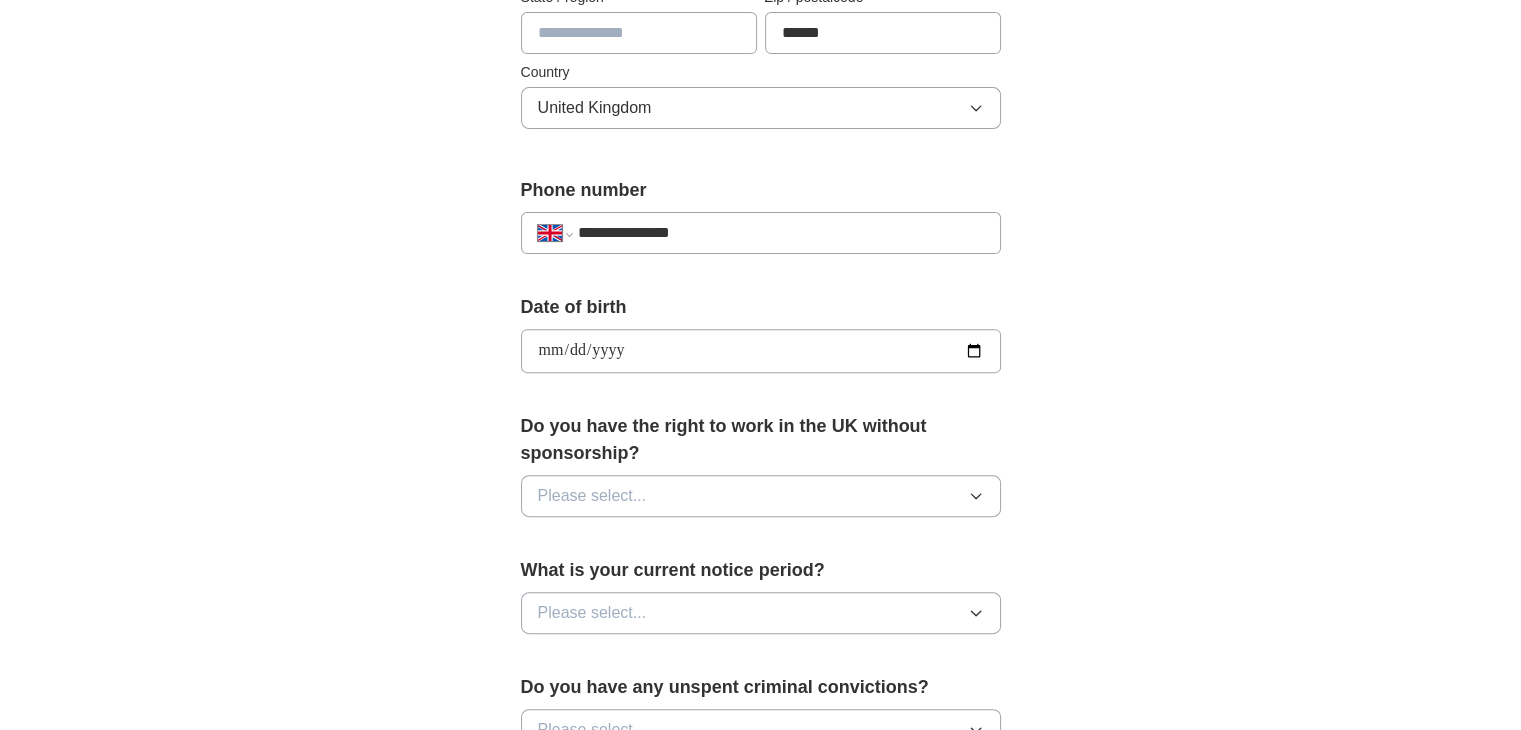 type on "**********" 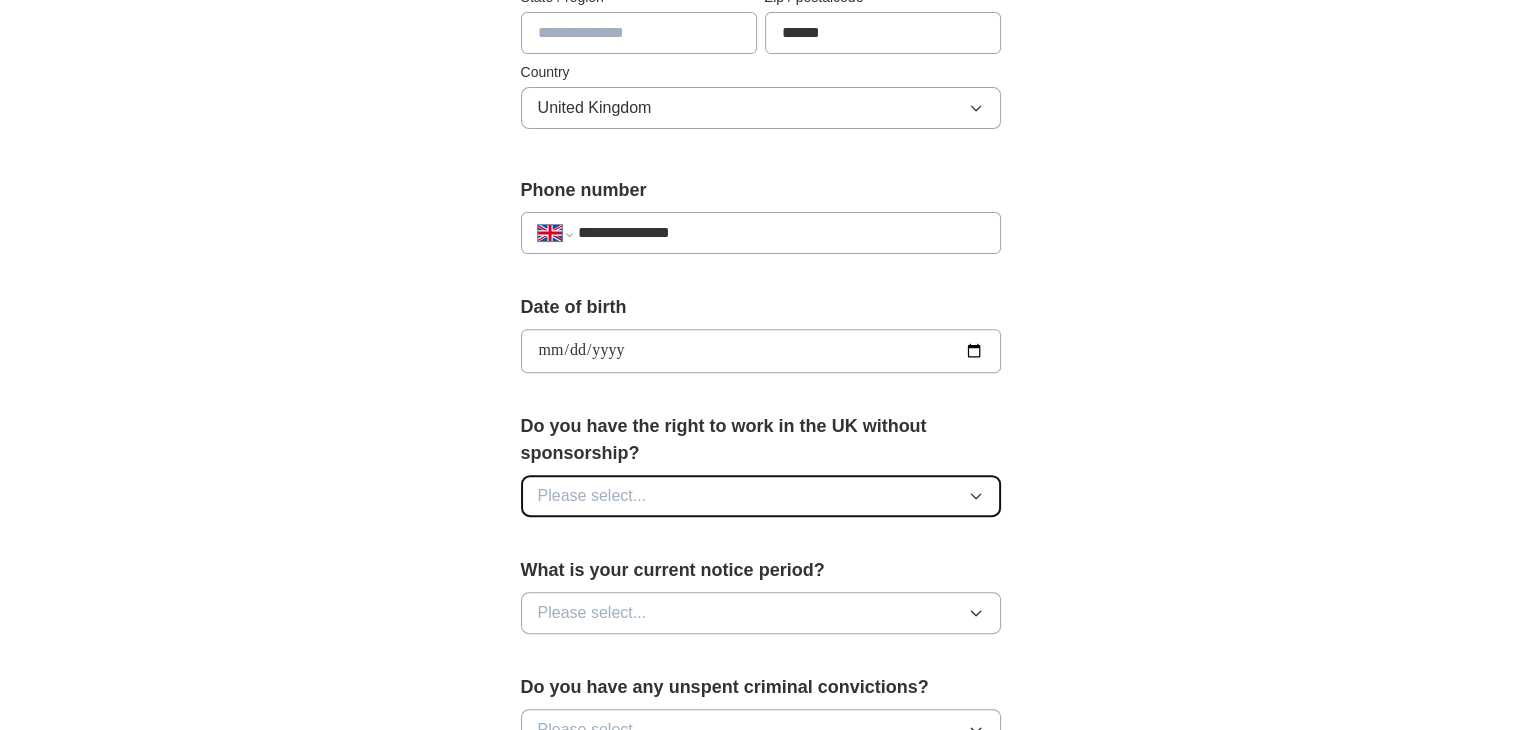 click on "Please select..." at bounding box center [761, 496] 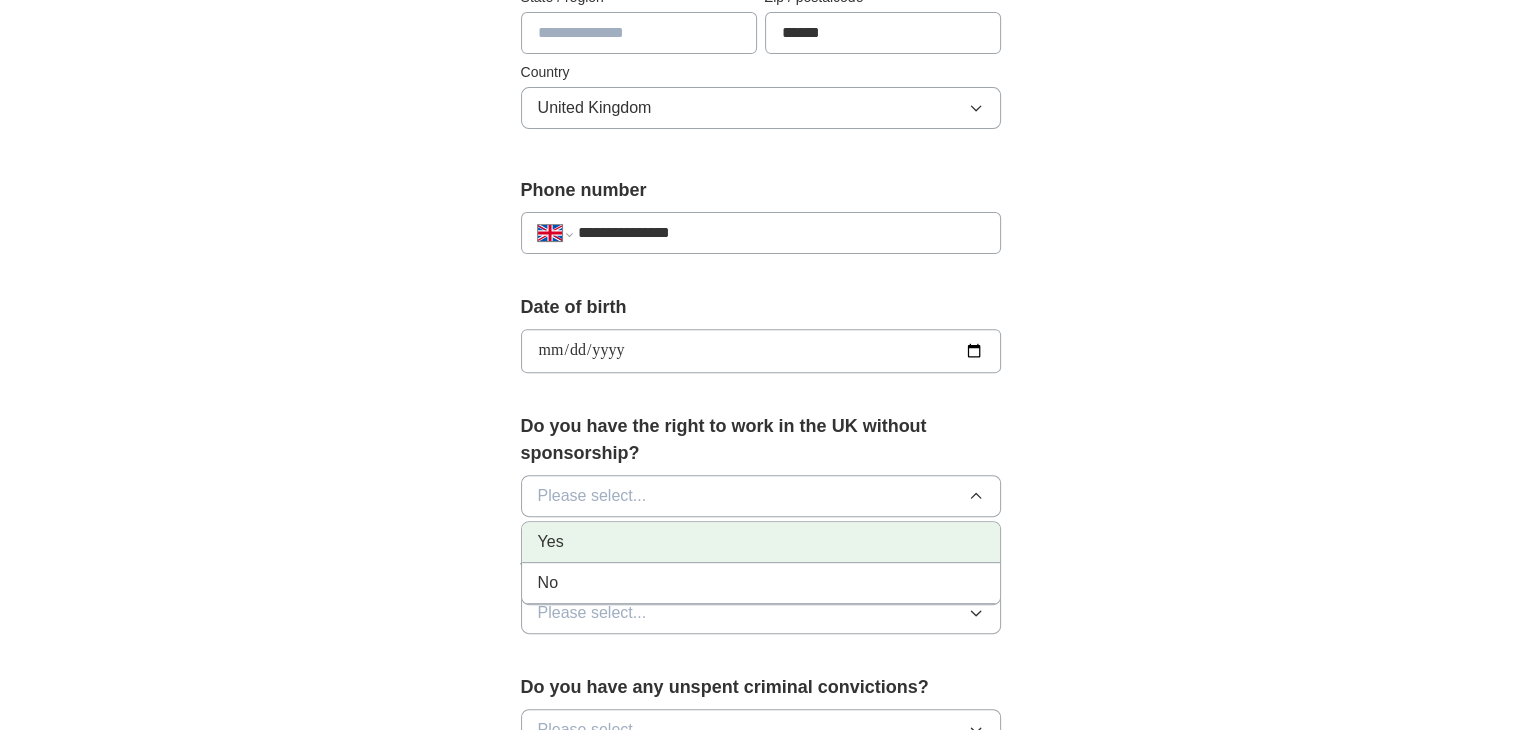 click on "Yes" at bounding box center (761, 542) 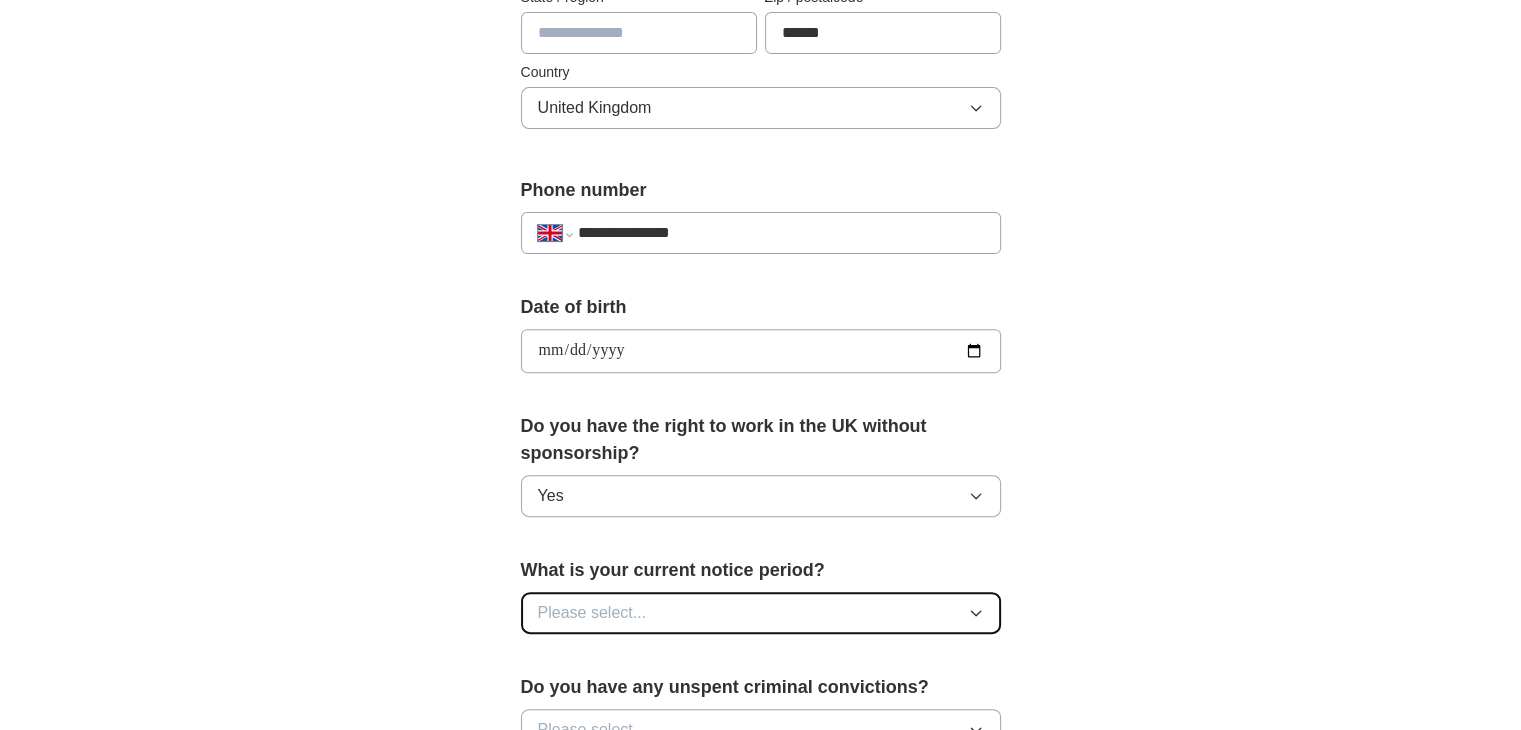 click on "Please select..." at bounding box center [761, 613] 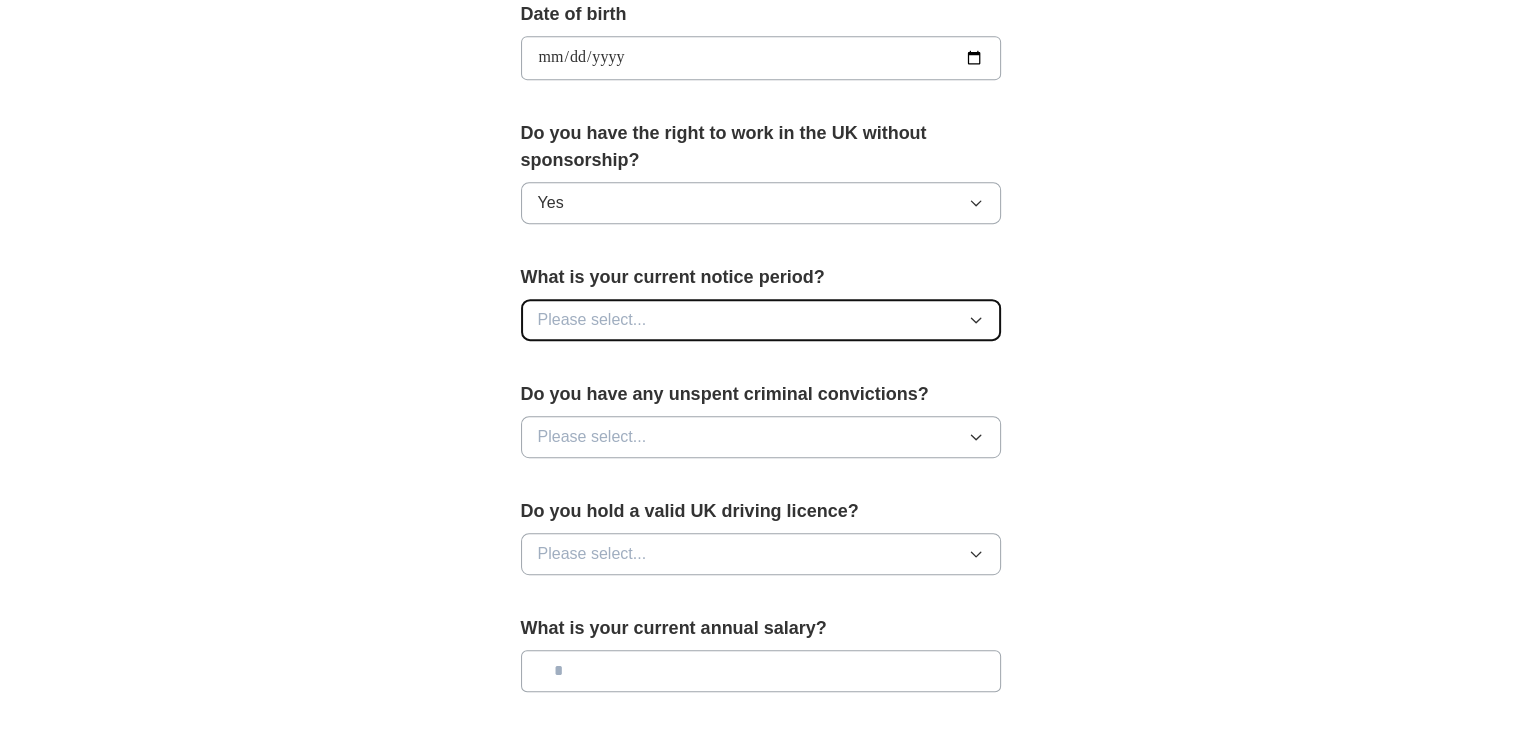 scroll, scrollTop: 967, scrollLeft: 0, axis: vertical 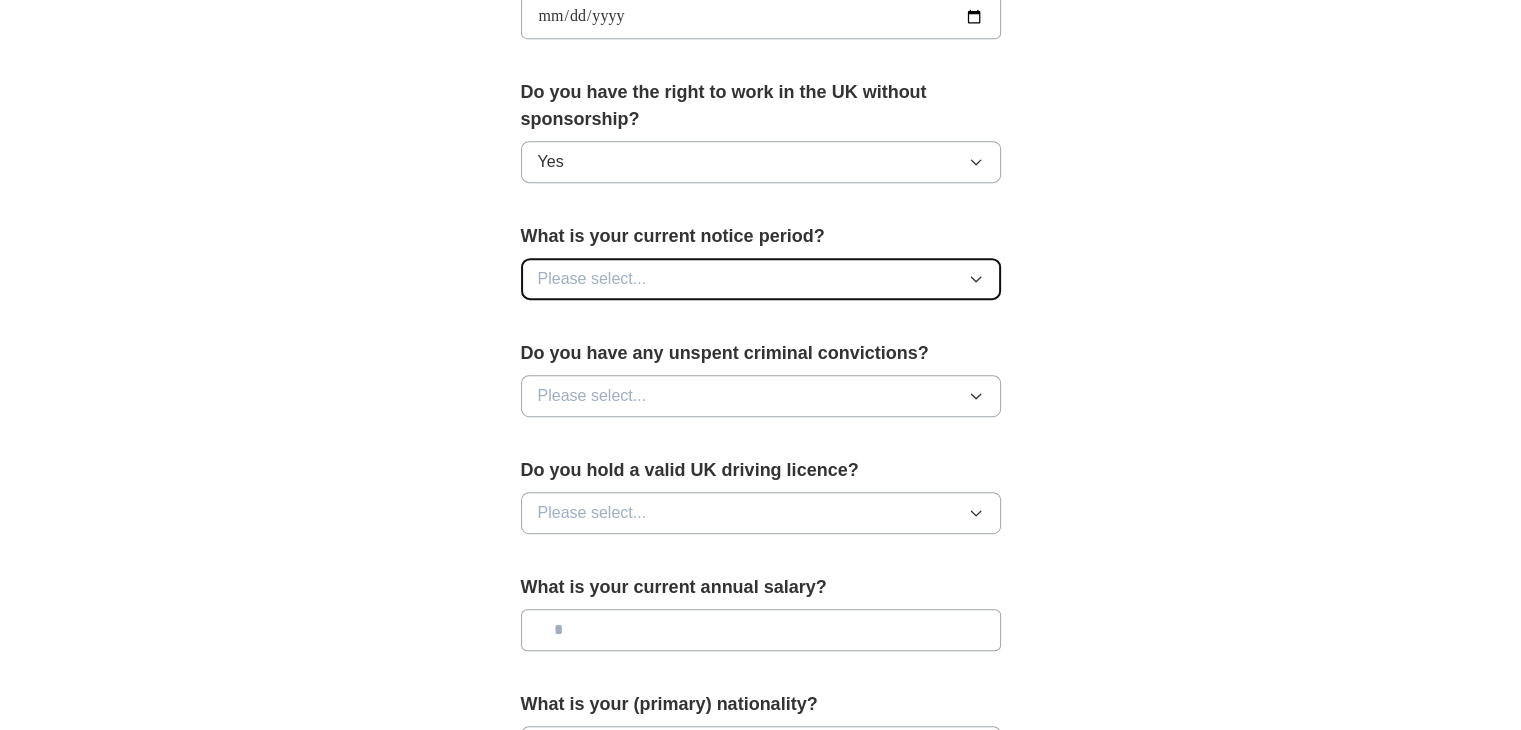 click on "Please select..." at bounding box center (761, 279) 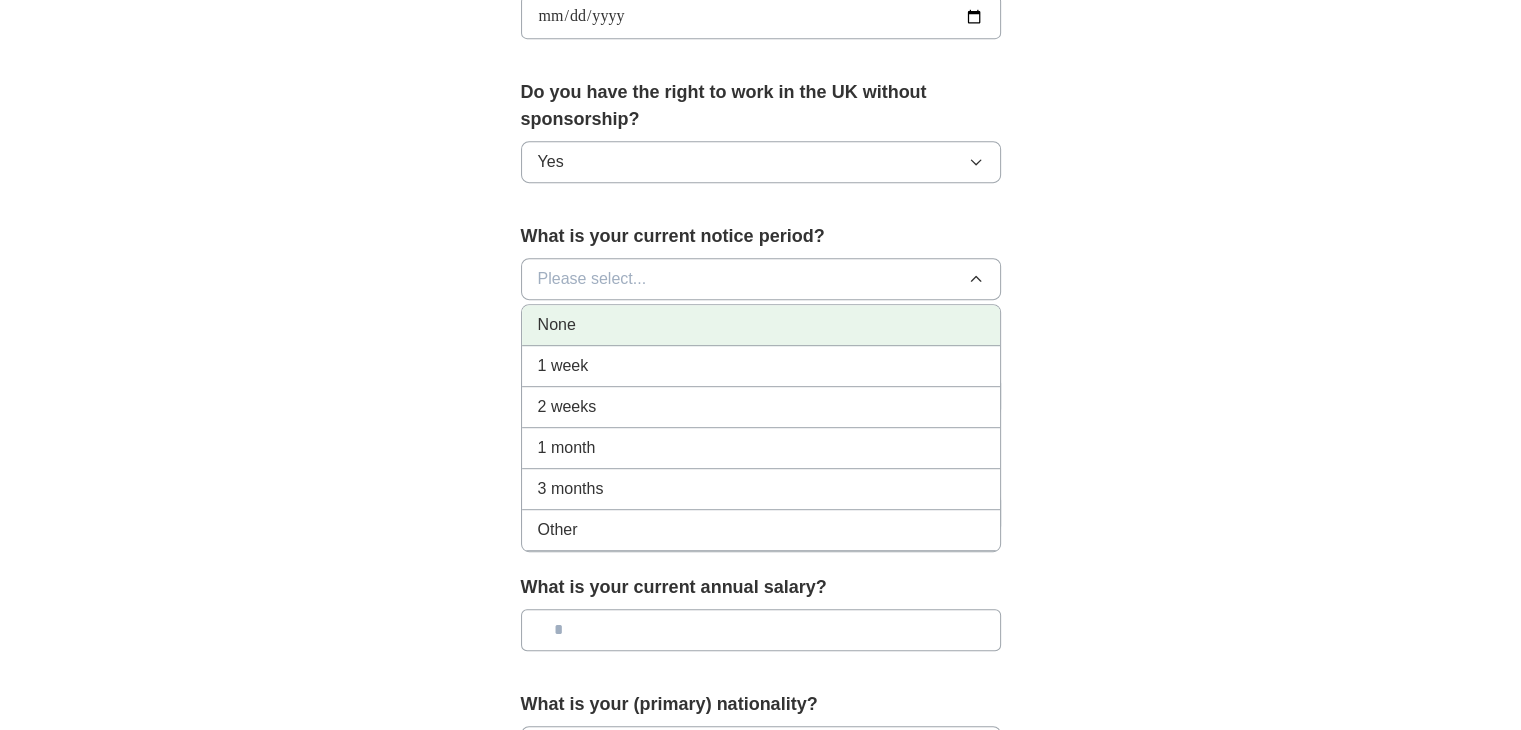 click on "None" at bounding box center [761, 325] 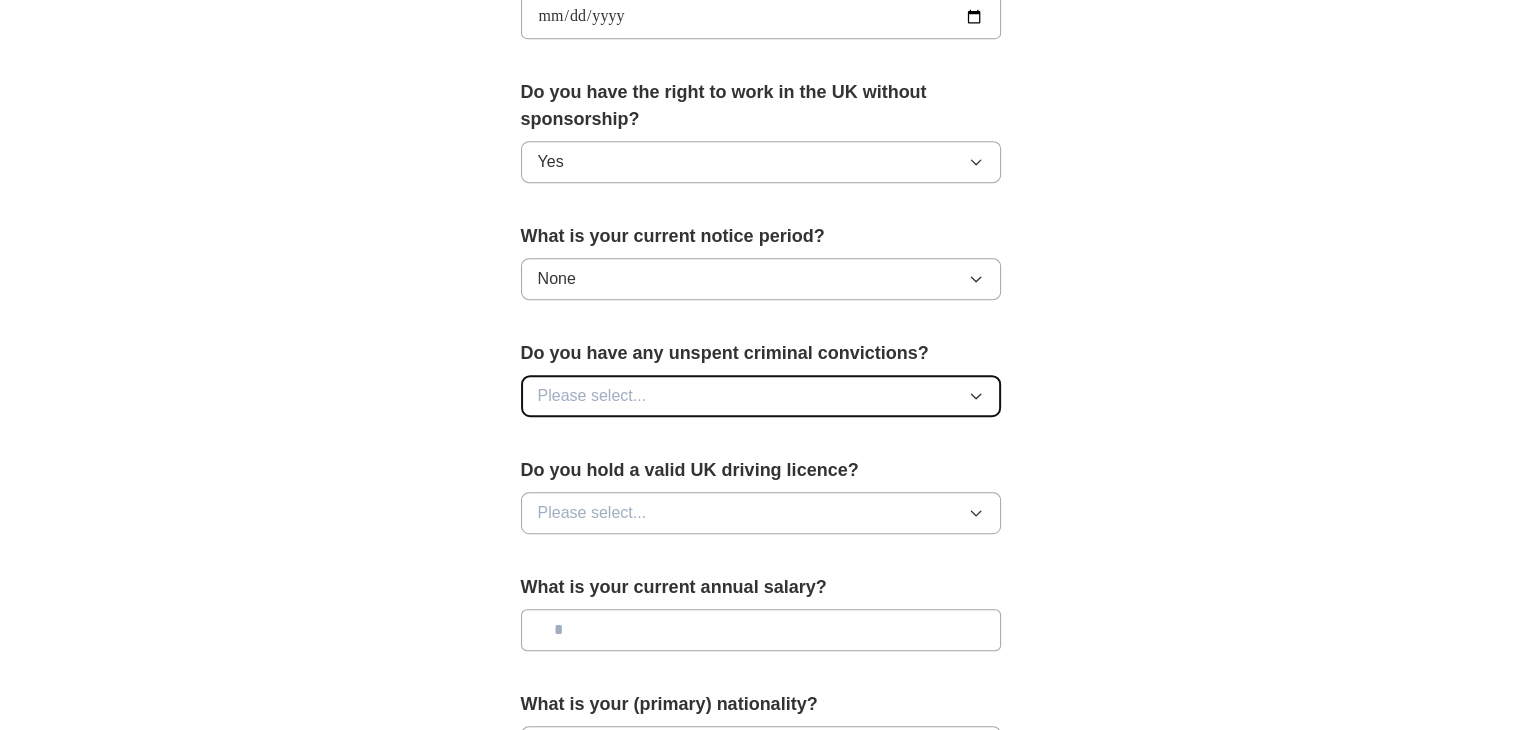 click on "Please select..." at bounding box center [761, 396] 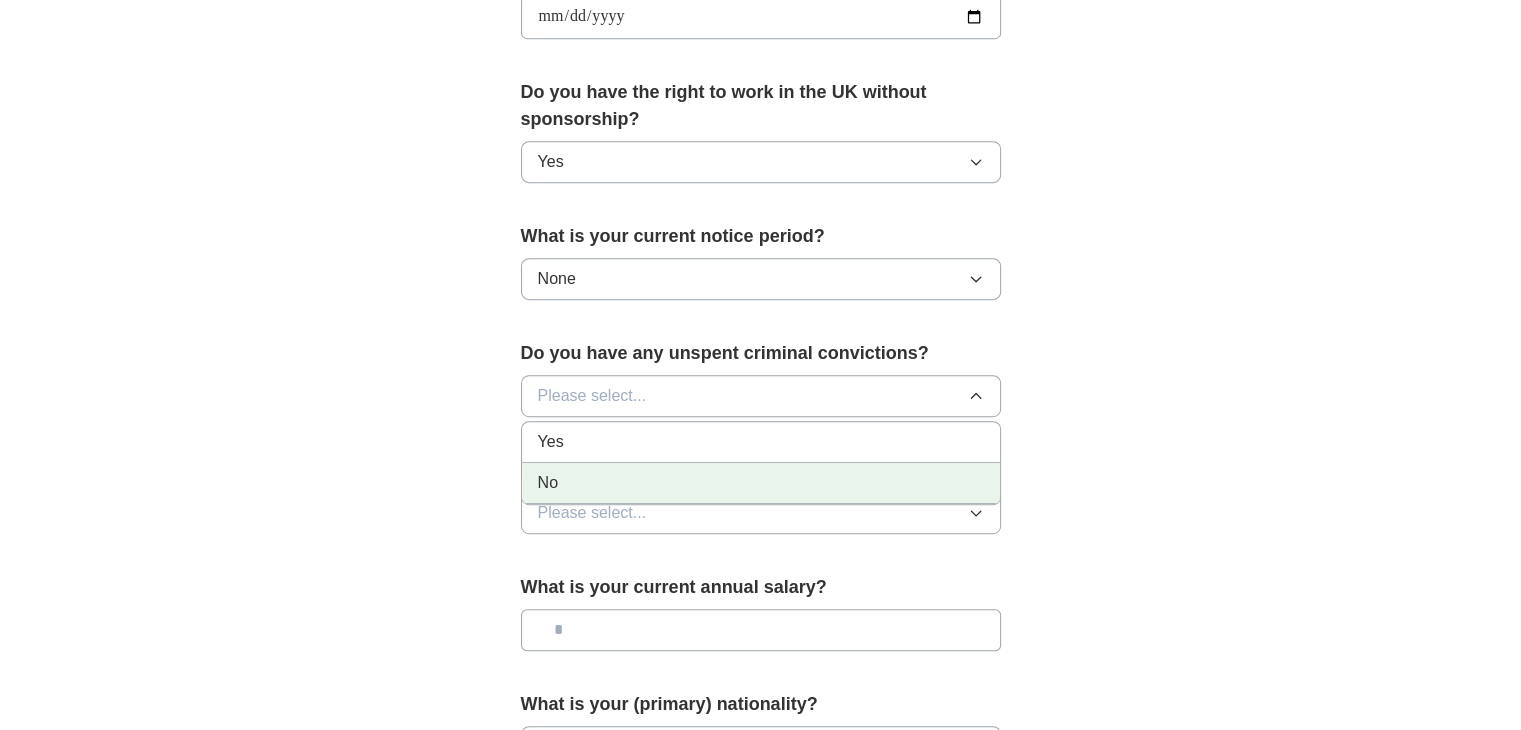 click on "No" at bounding box center [761, 483] 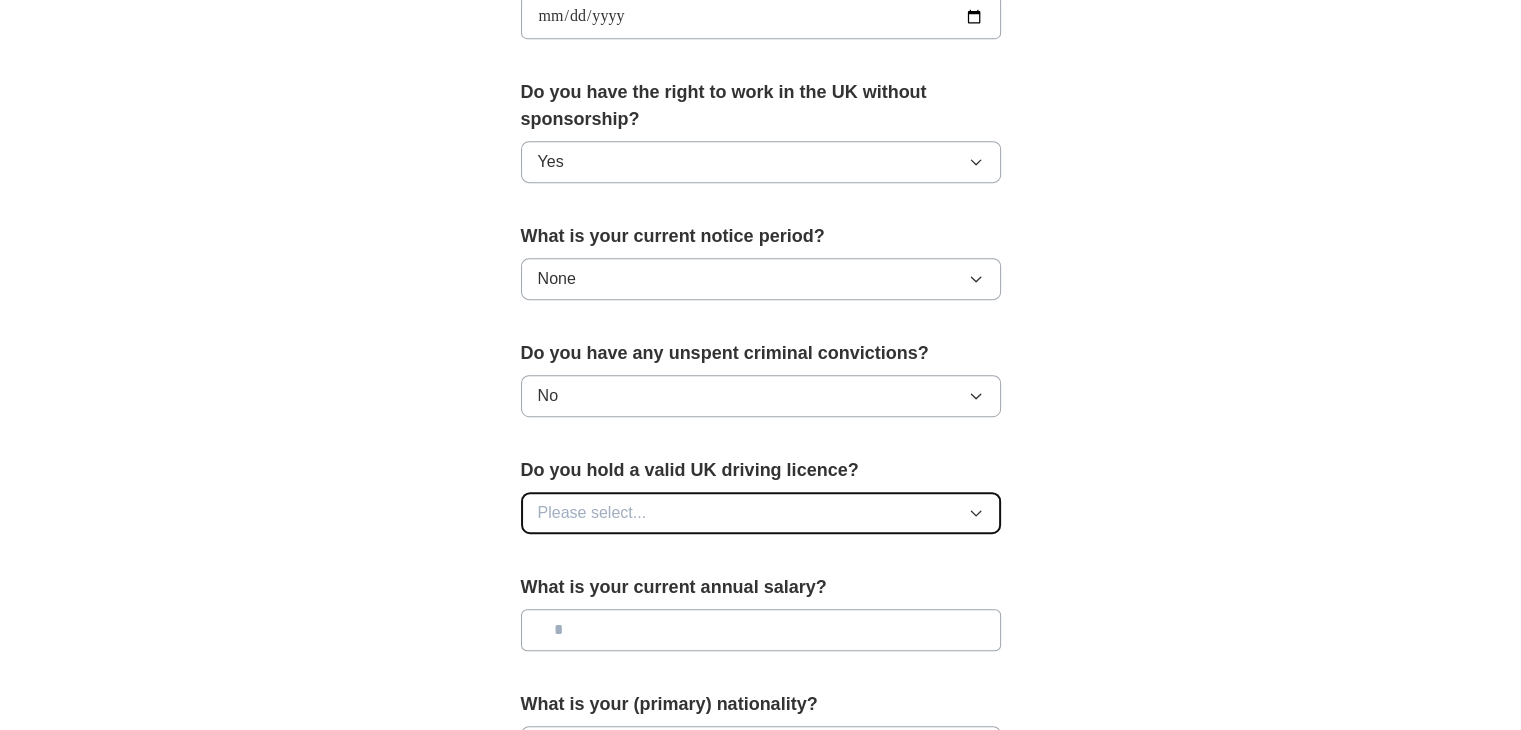 click on "Please select..." at bounding box center [761, 513] 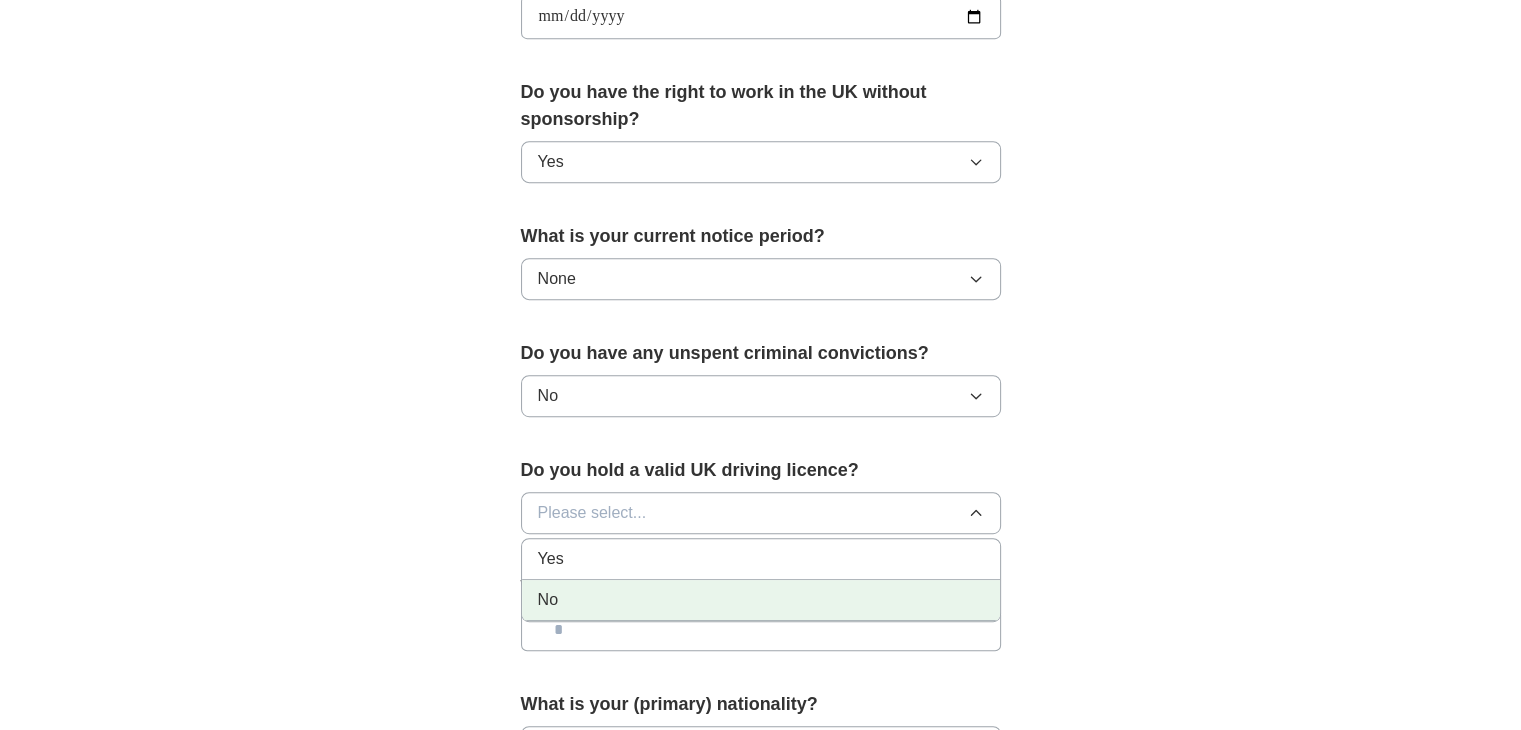 click on "No" at bounding box center [761, 600] 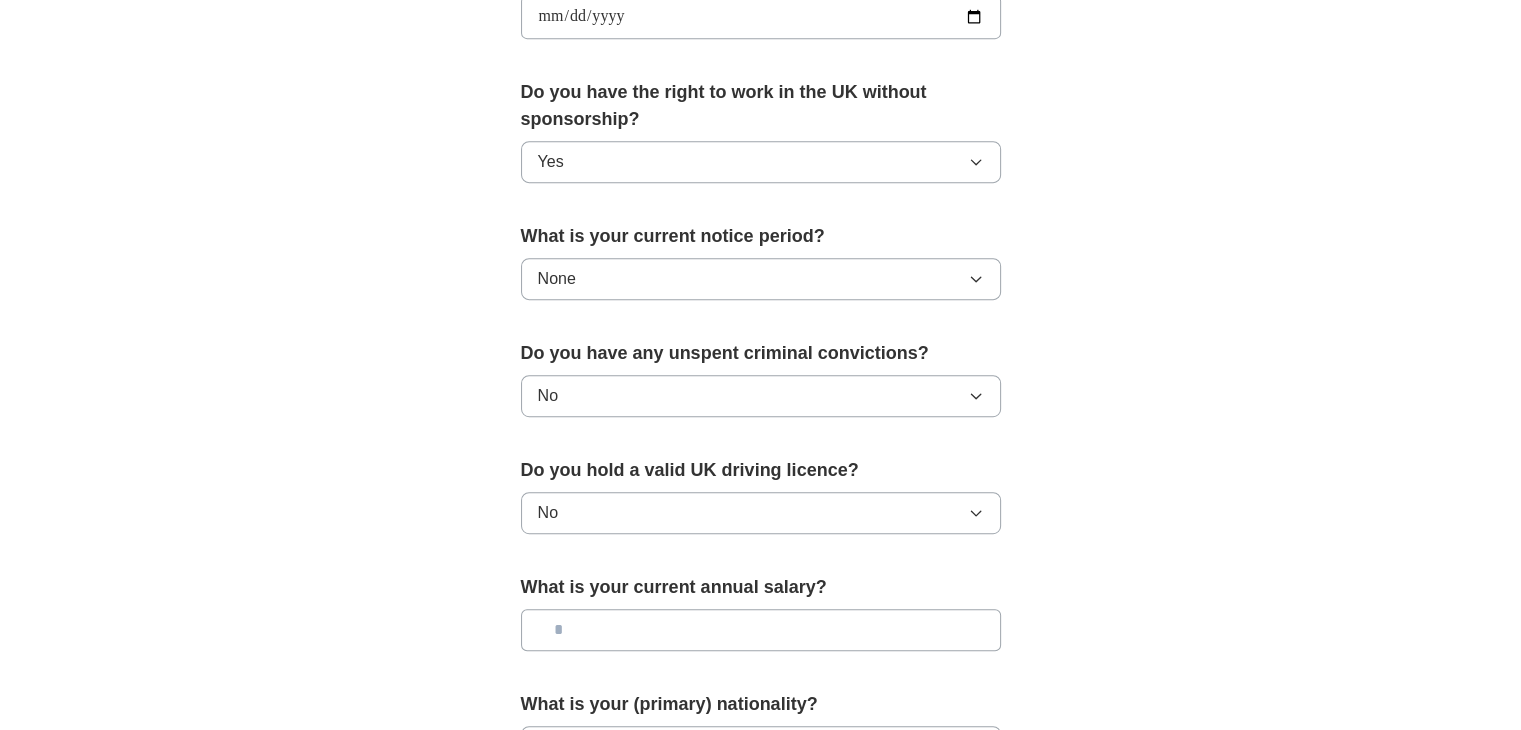 click at bounding box center (761, 630) 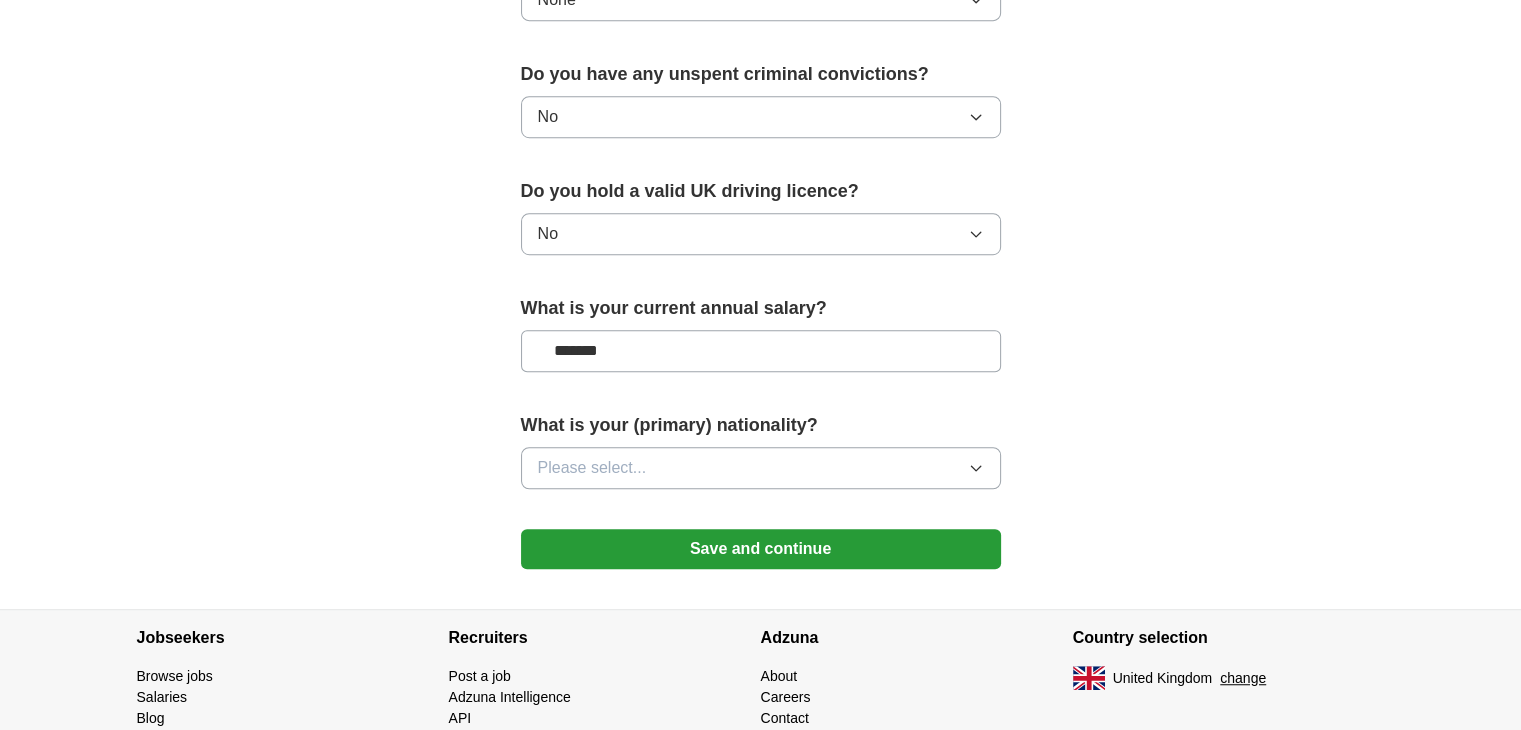 scroll, scrollTop: 1321, scrollLeft: 0, axis: vertical 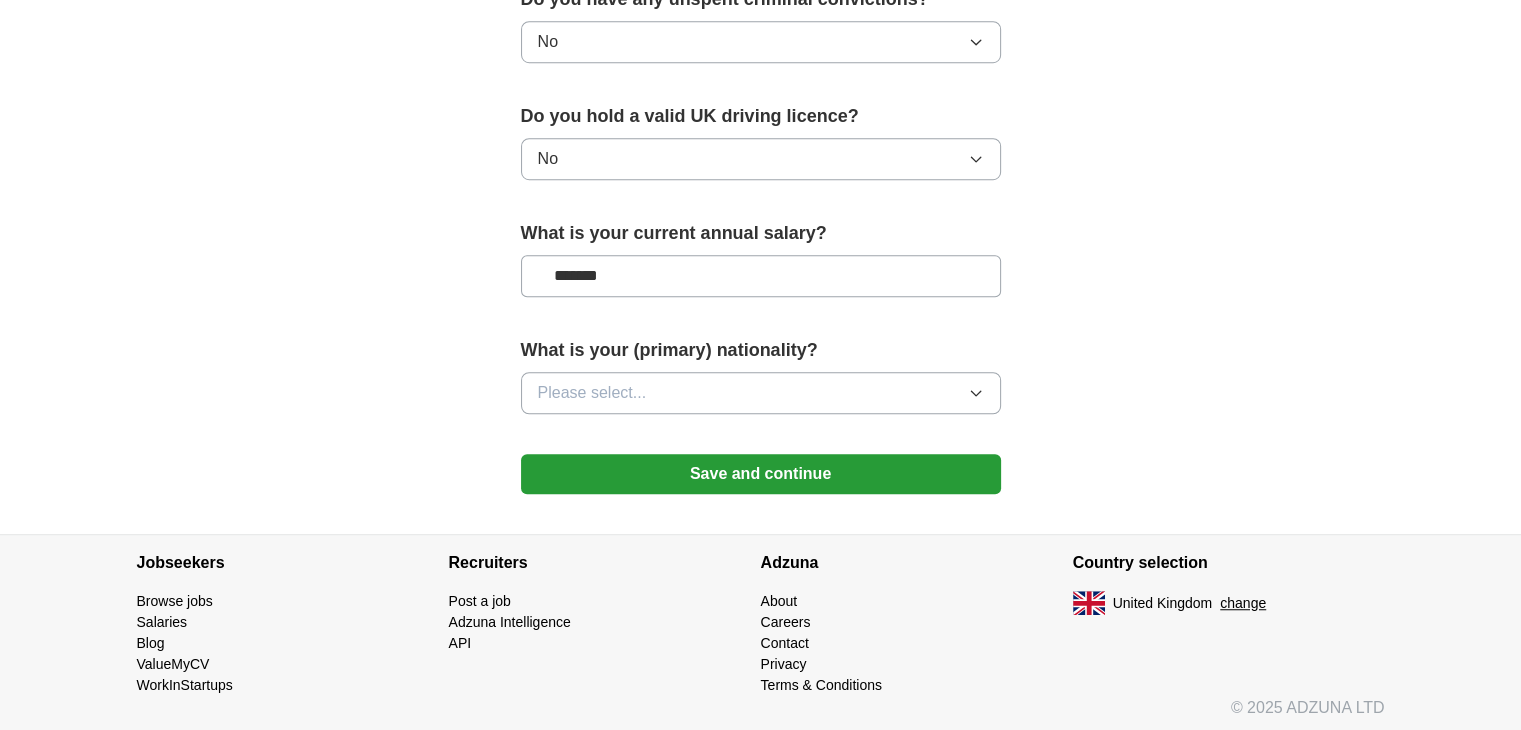 type on "*******" 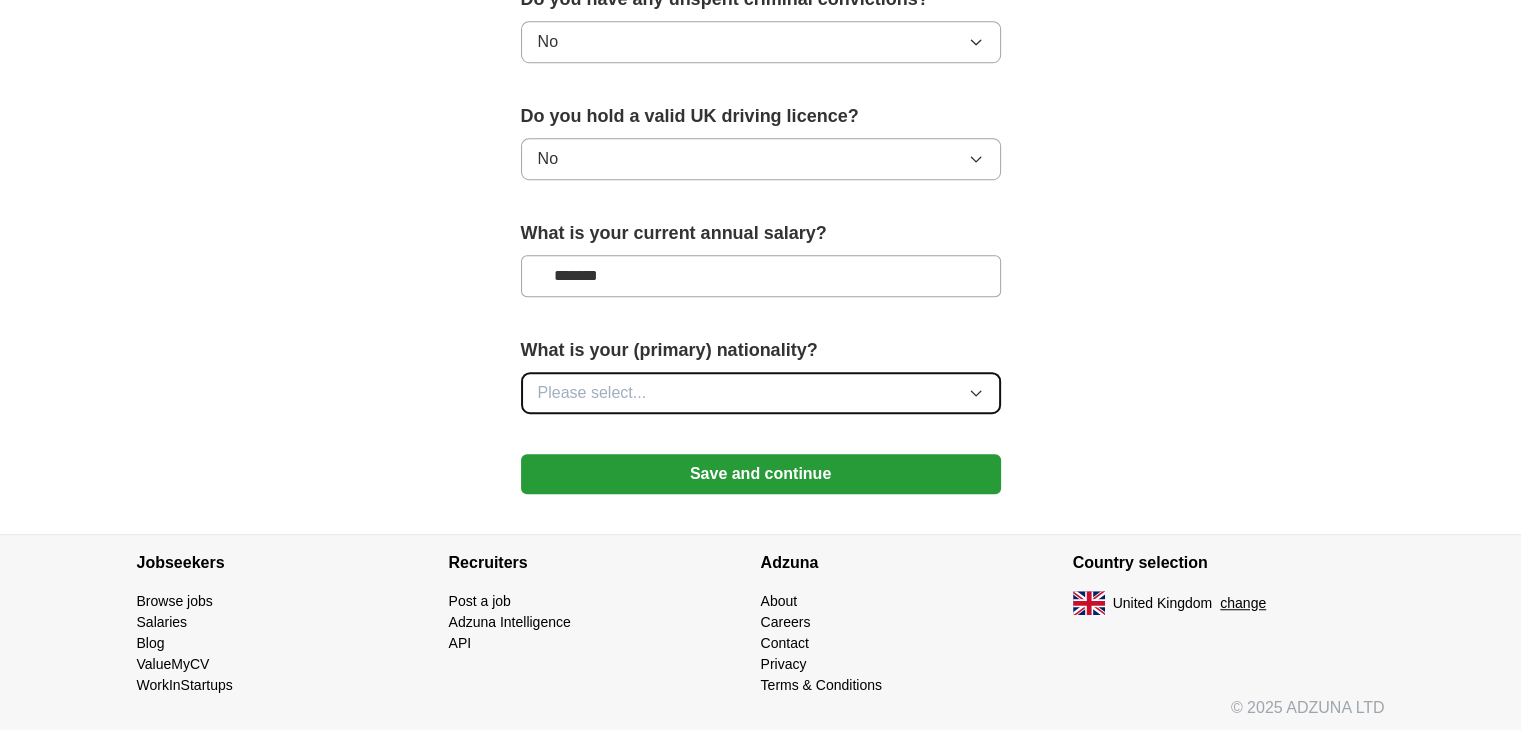 click on "Please select..." at bounding box center [761, 393] 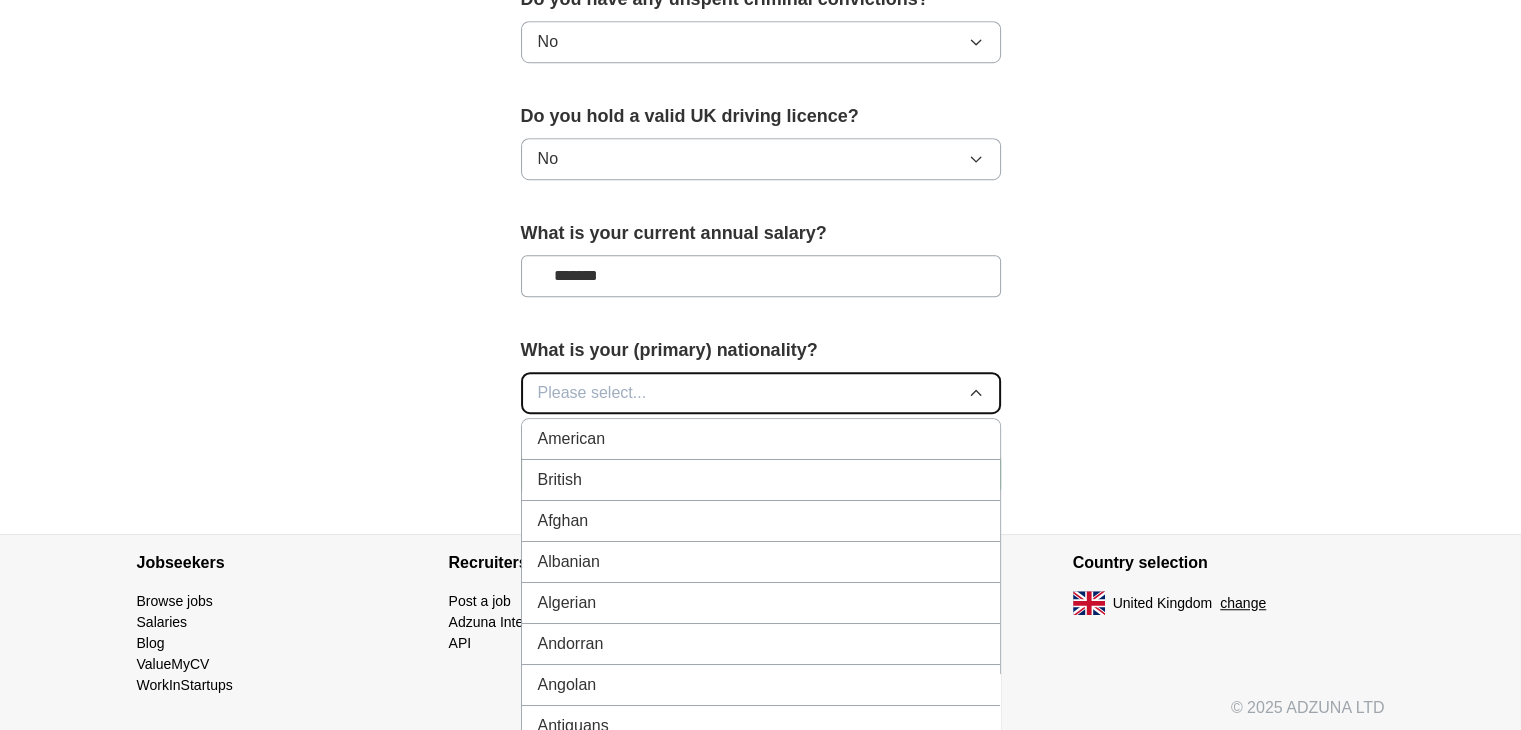 type 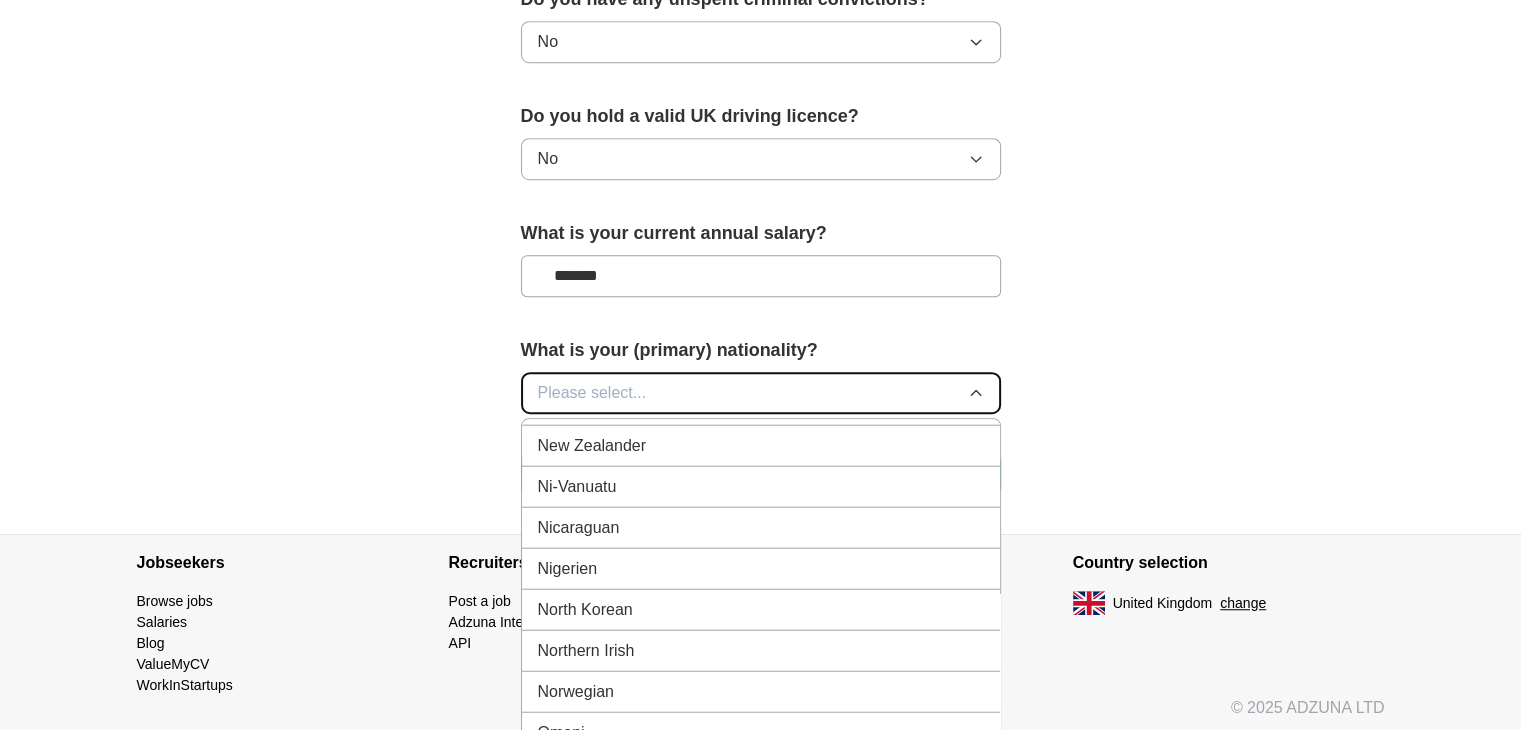 scroll, scrollTop: 5143, scrollLeft: 0, axis: vertical 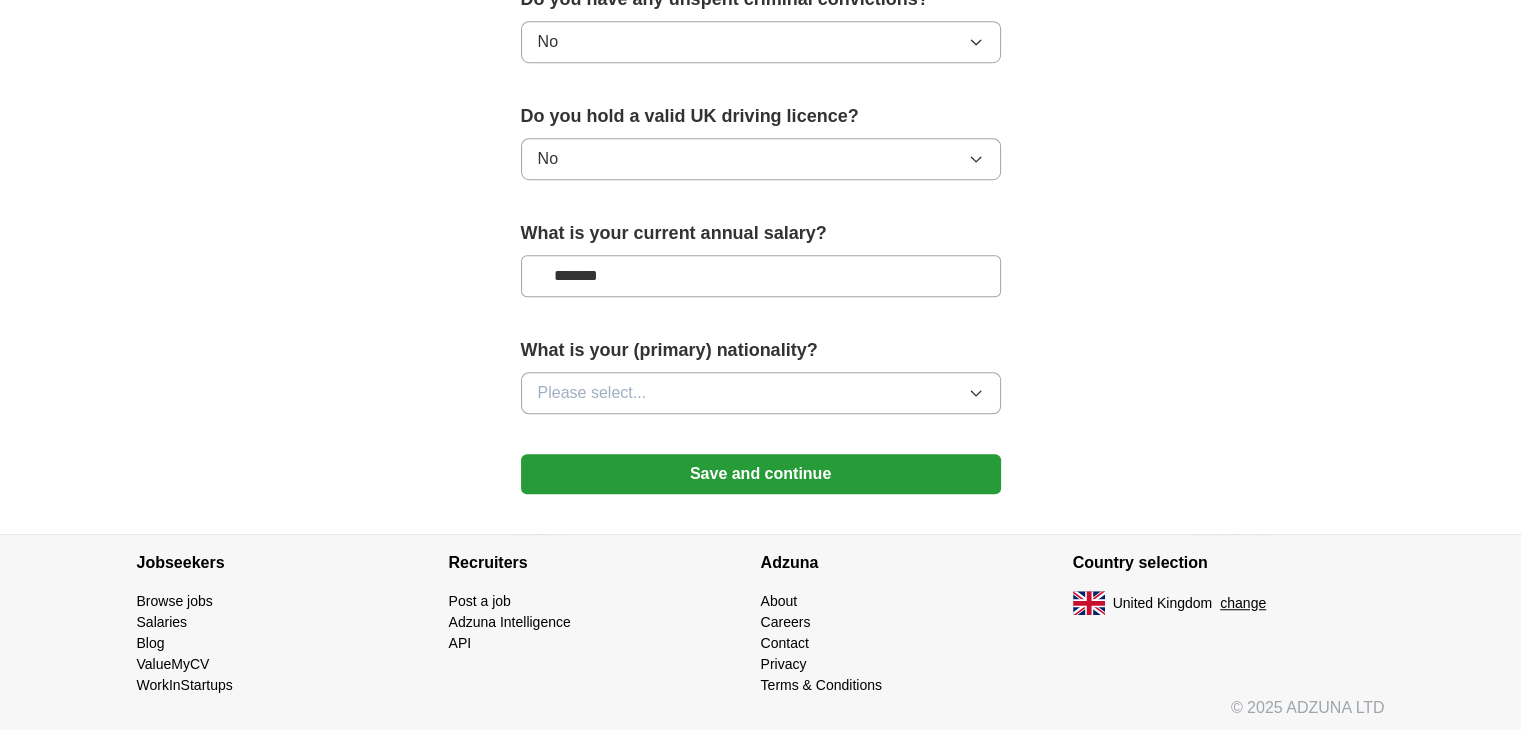 click on "**********" at bounding box center [761, -363] 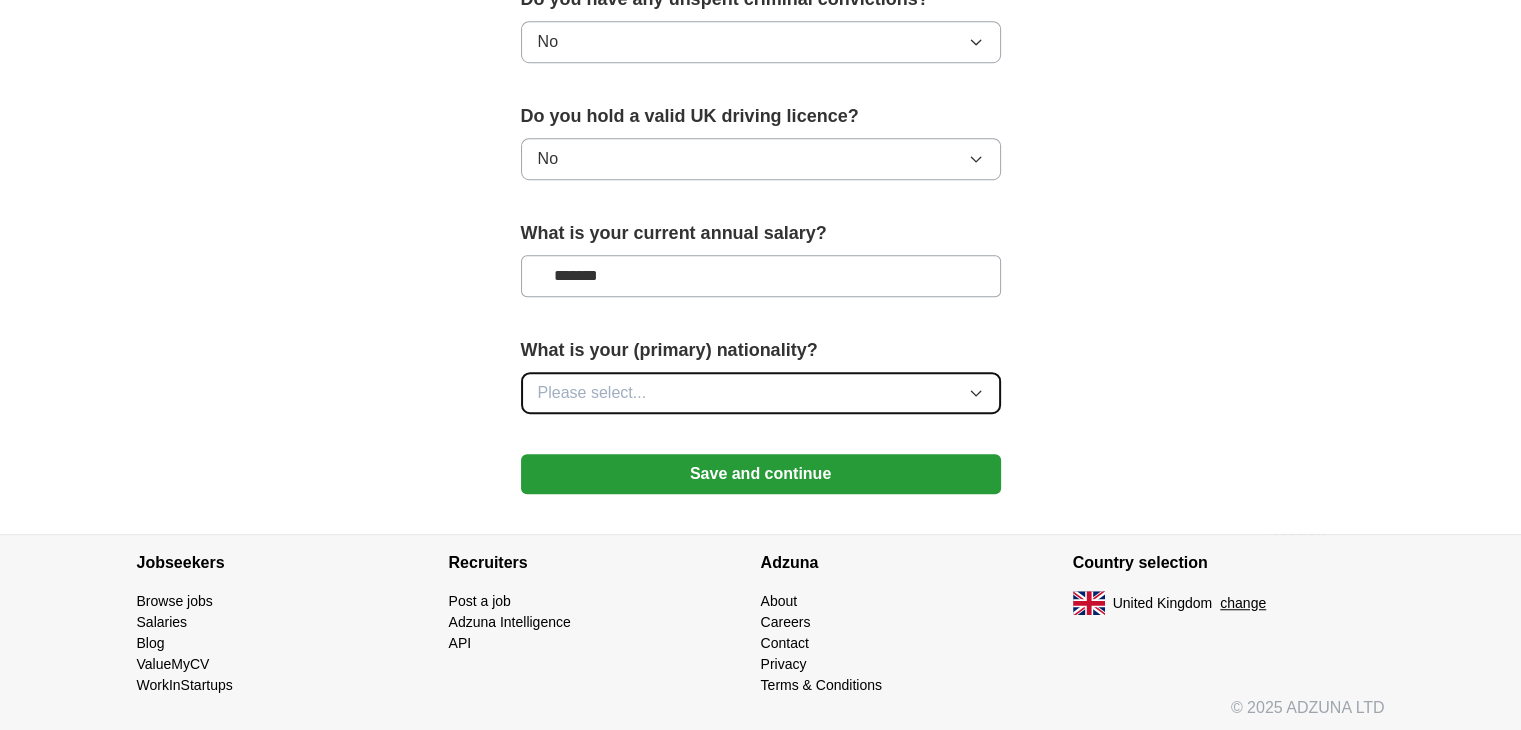 click on "Please select..." at bounding box center [761, 393] 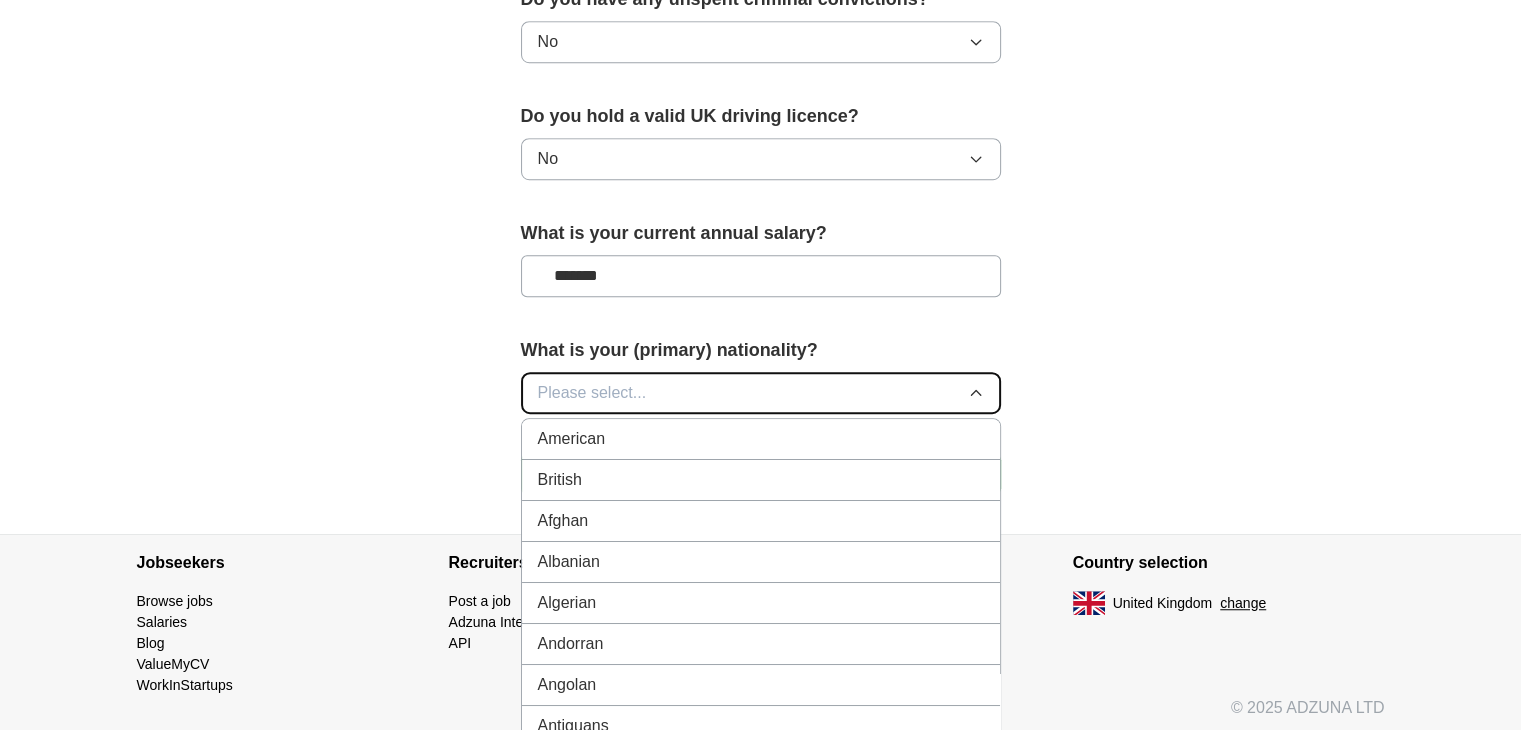 click on "Please select..." at bounding box center [761, 393] 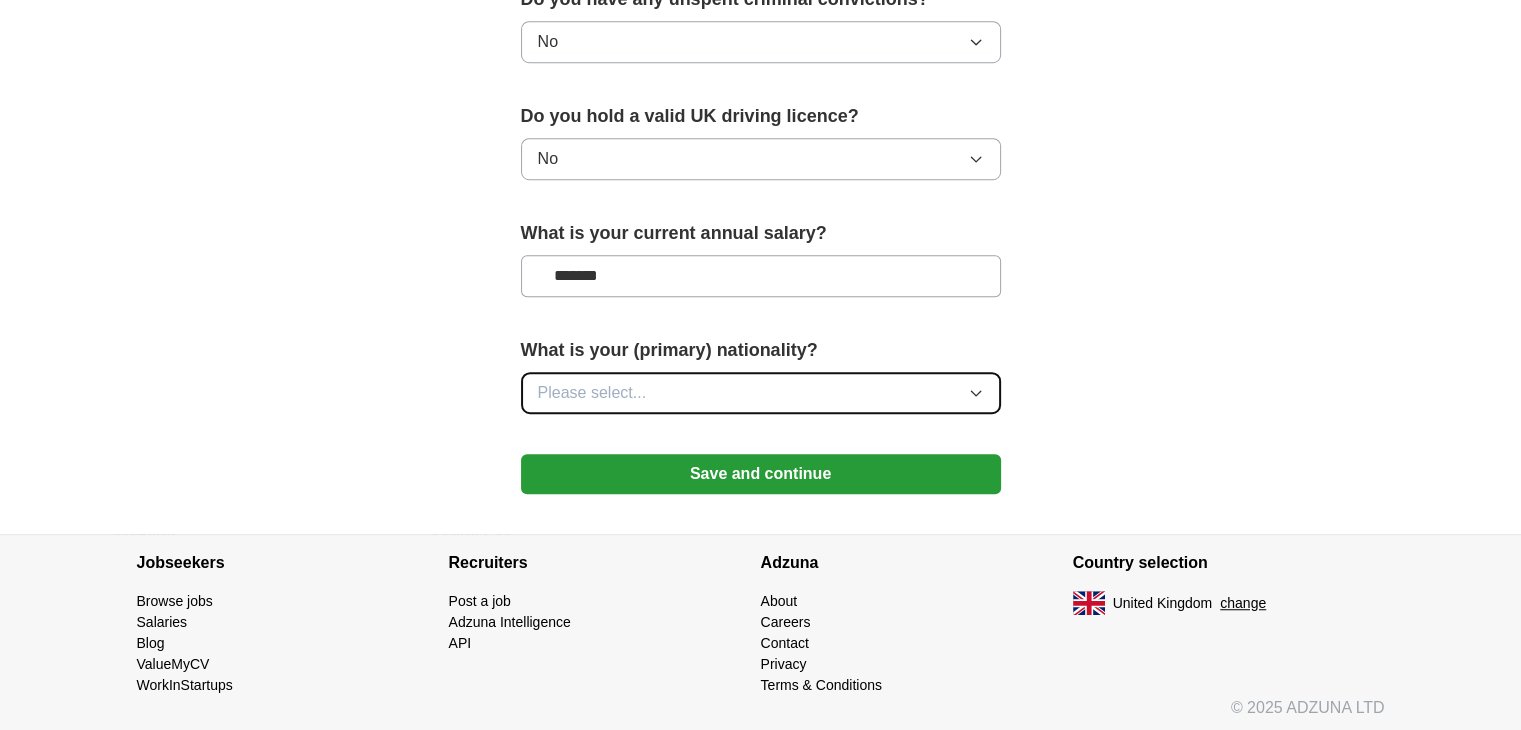 click on "Please select..." at bounding box center [761, 393] 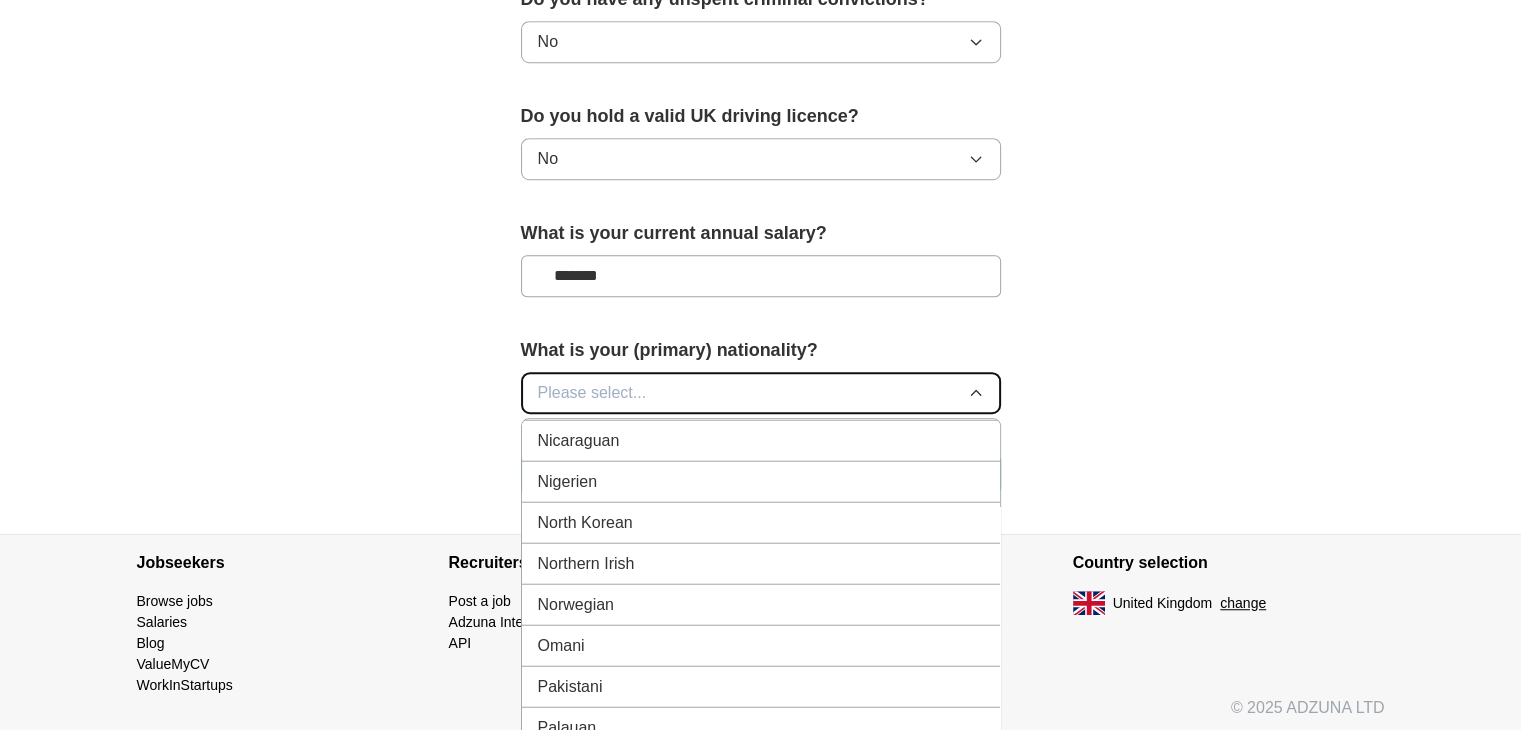 scroll, scrollTop: 5143, scrollLeft: 0, axis: vertical 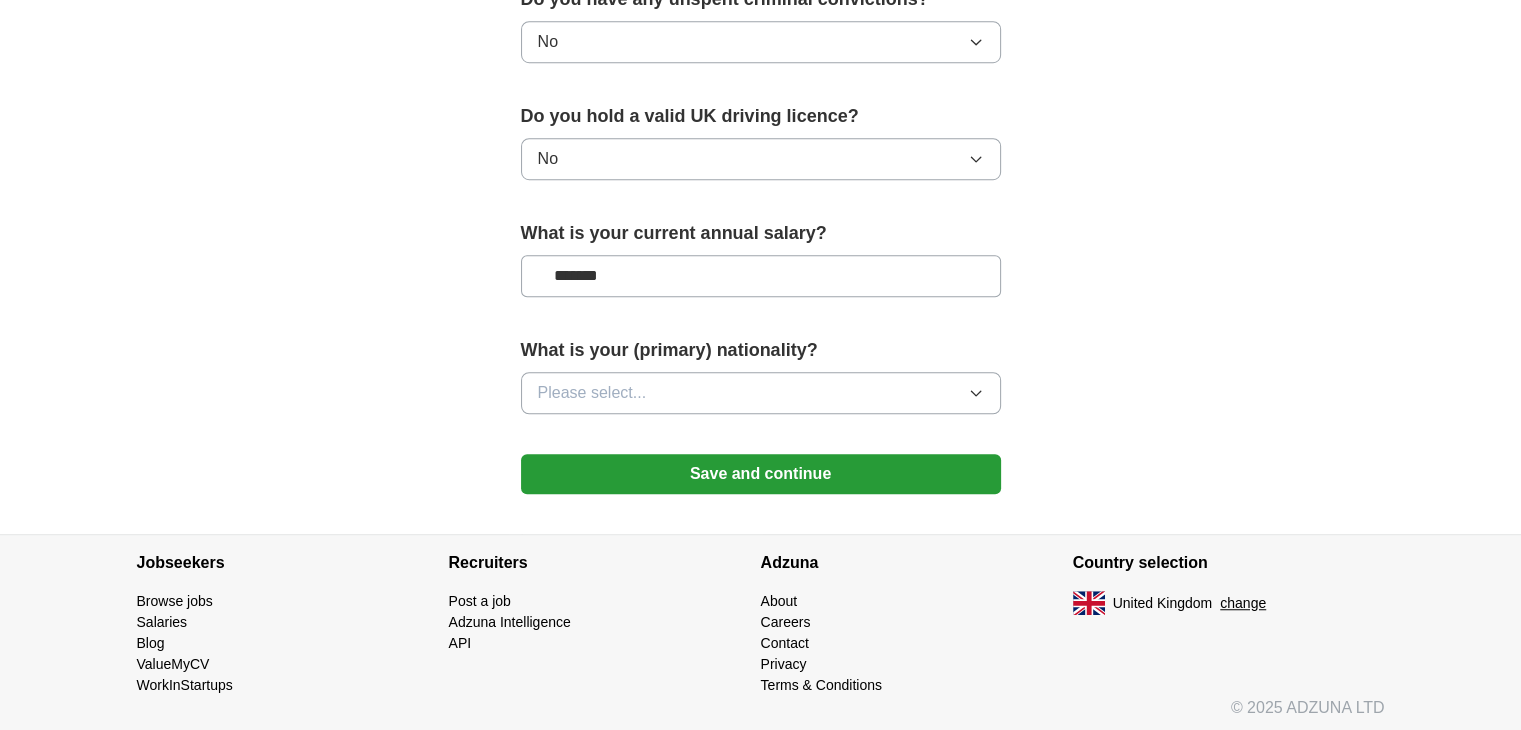 click on "**********" at bounding box center (761, -363) 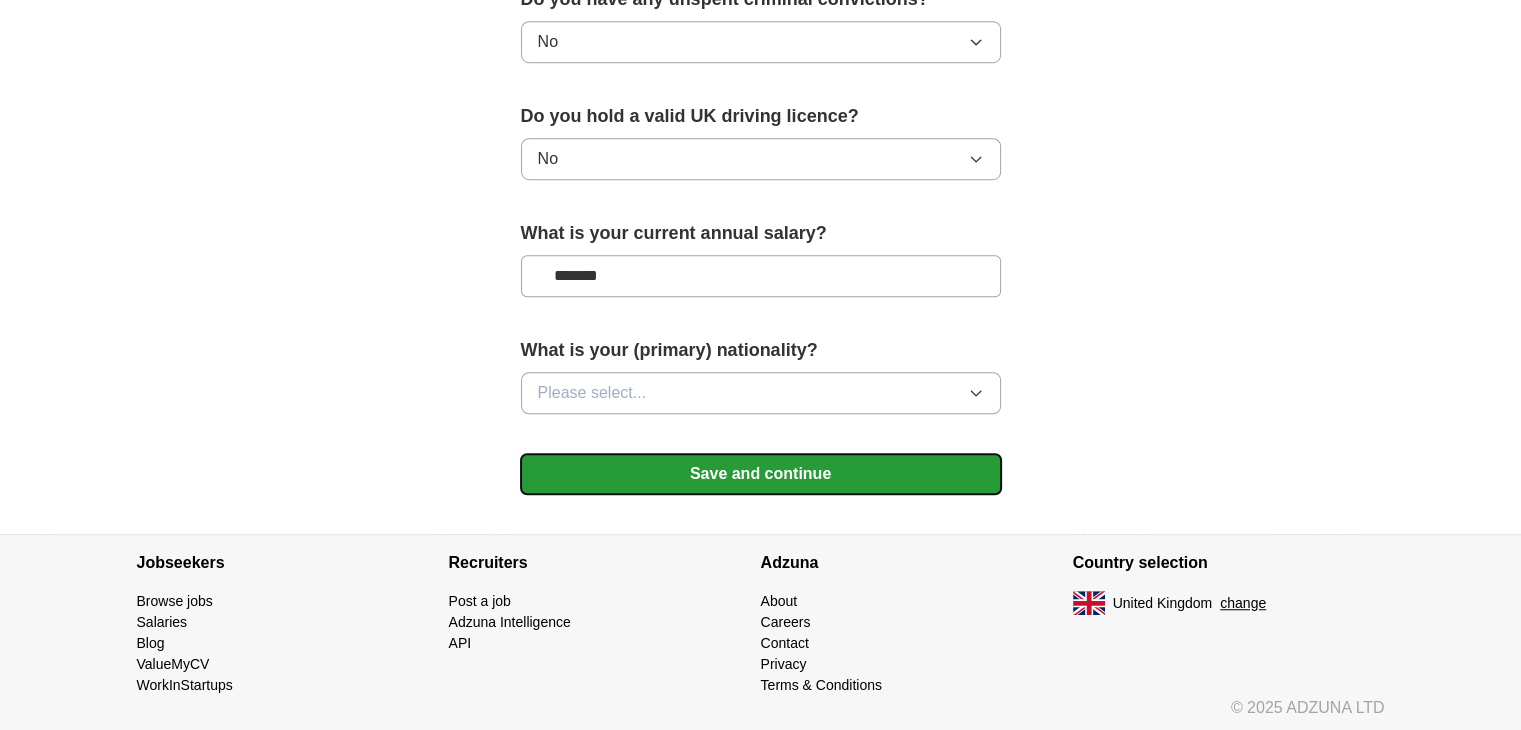 click on "Save and continue" at bounding box center [761, 474] 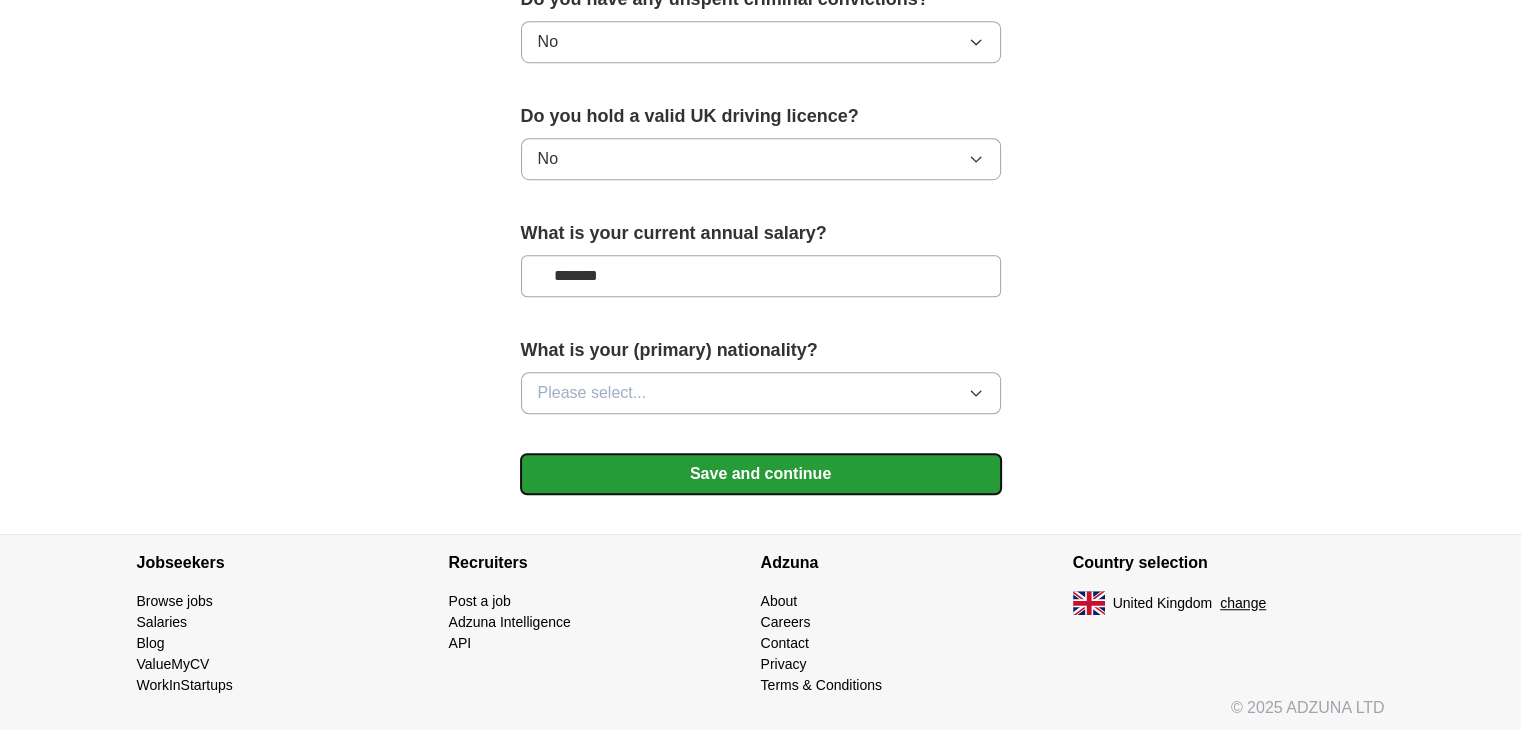 click on "Save and continue" at bounding box center [761, 474] 